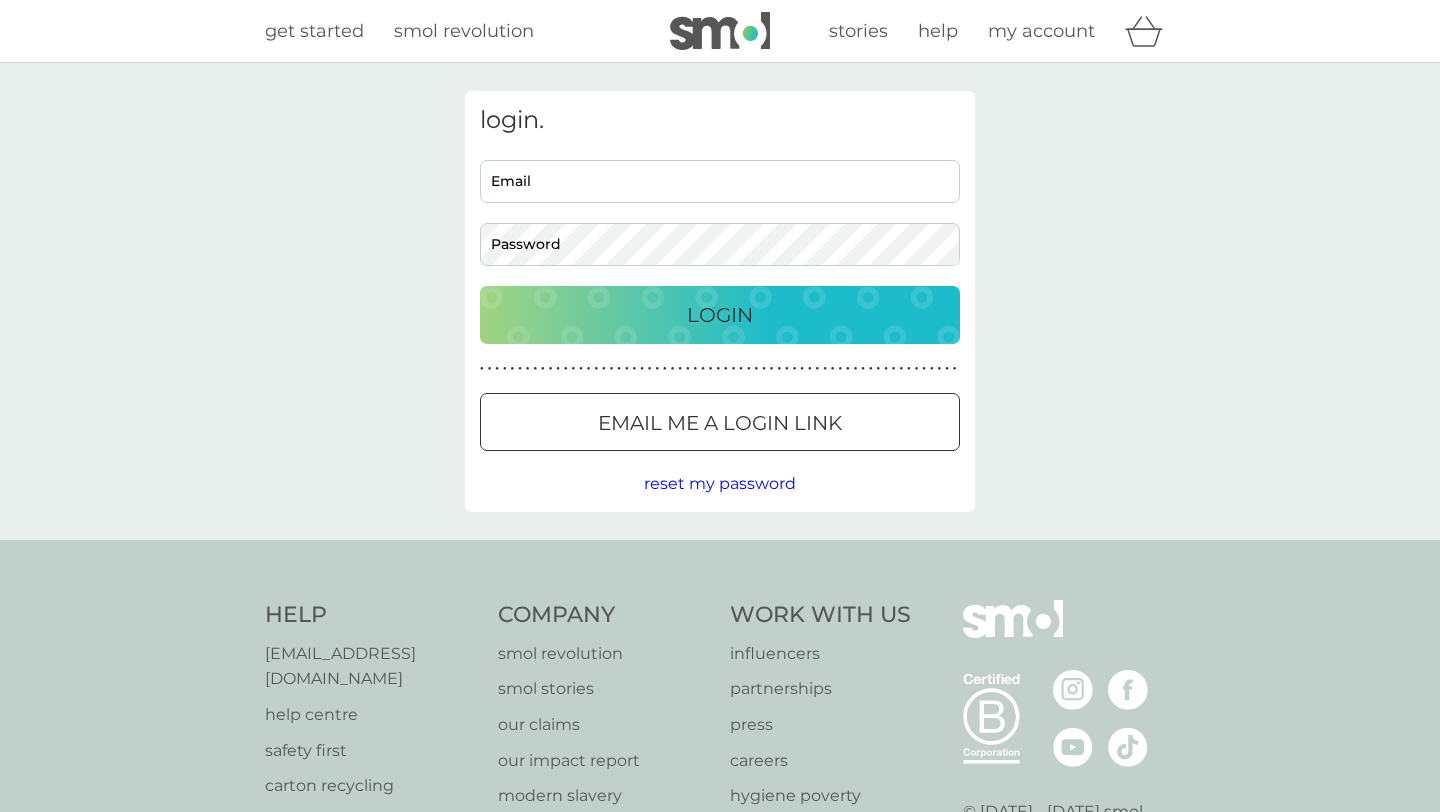 scroll, scrollTop: 0, scrollLeft: 0, axis: both 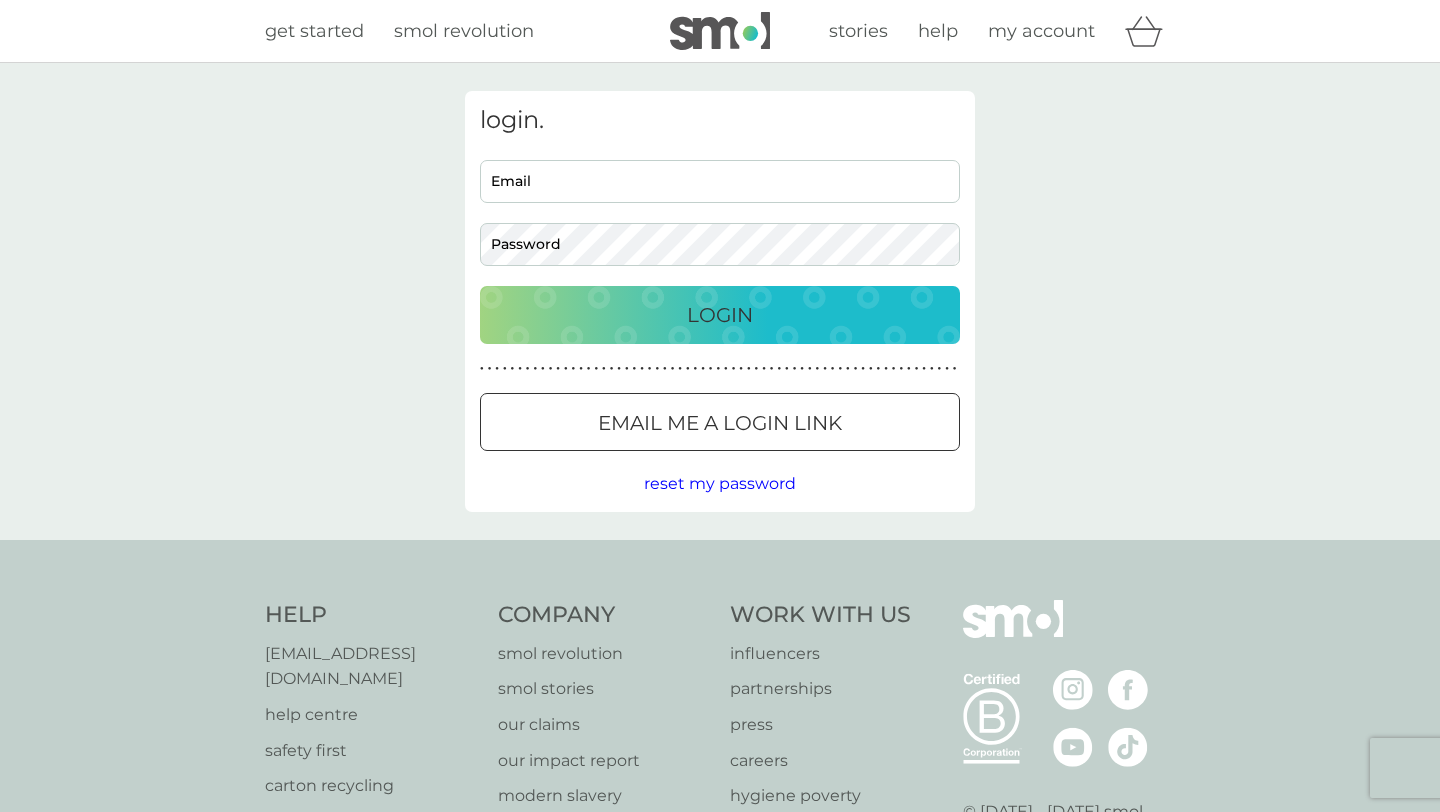 type on "[EMAIL_ADDRESS][DOMAIN_NAME]" 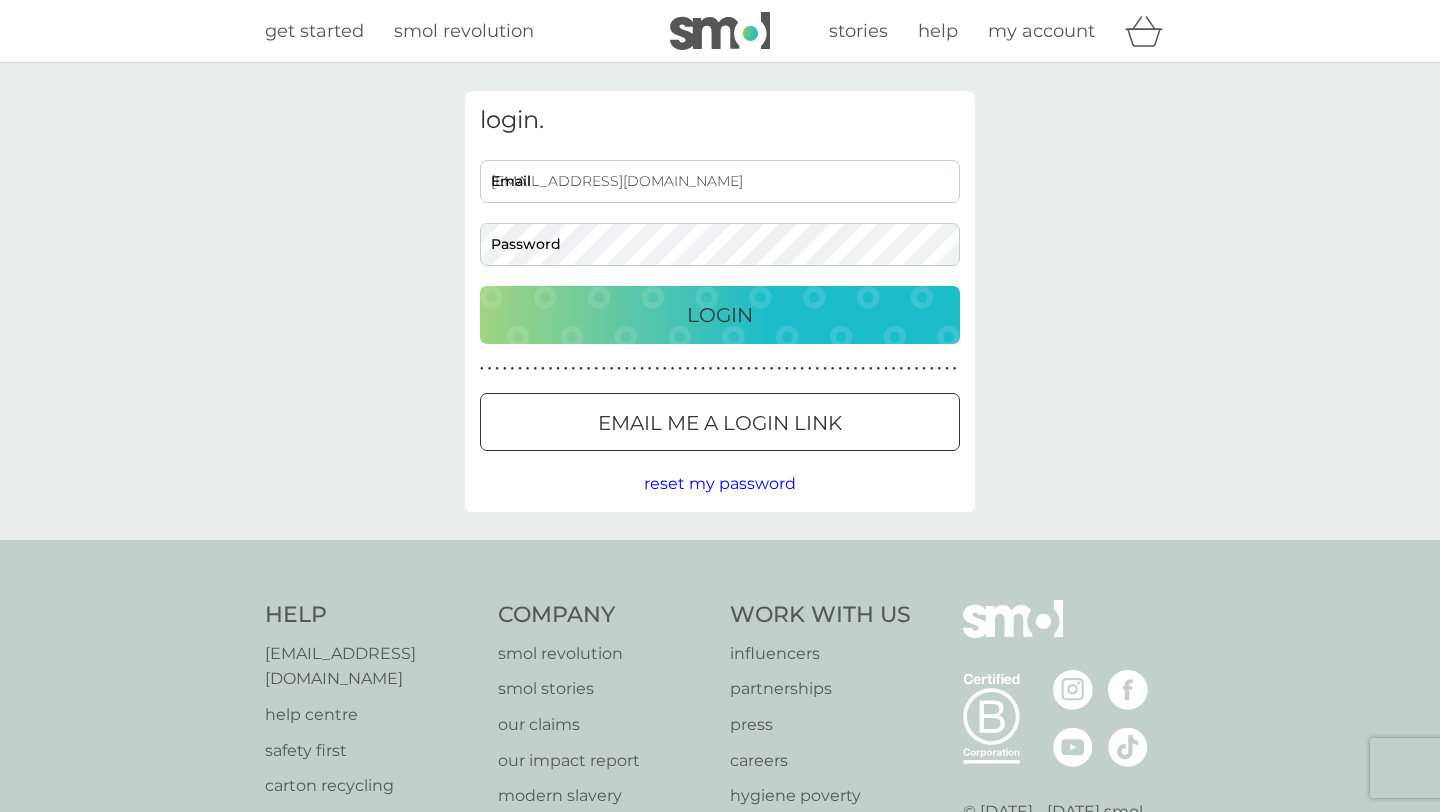 click on "Login" at bounding box center [720, 315] 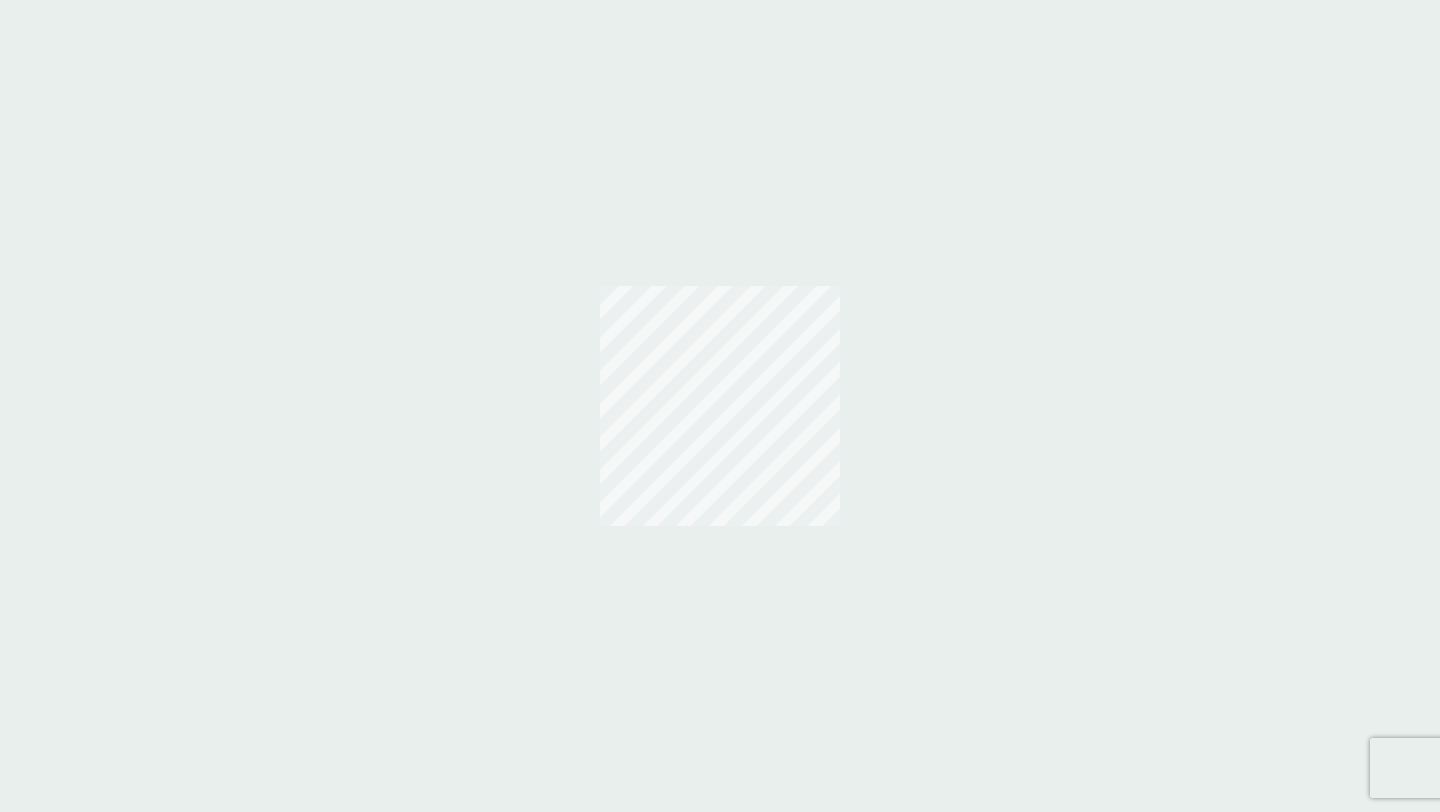 scroll, scrollTop: 0, scrollLeft: 0, axis: both 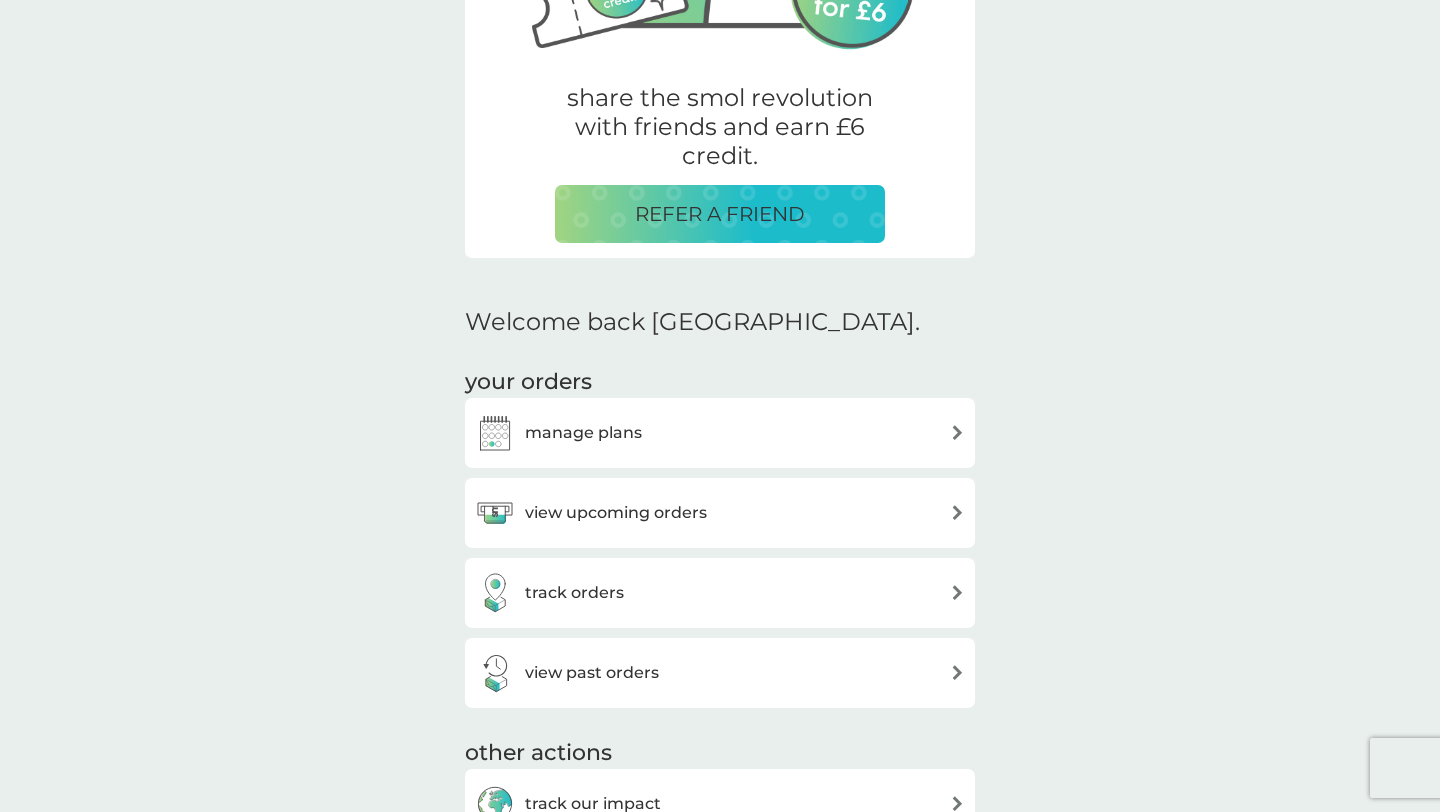 click on "manage plans" at bounding box center [583, 433] 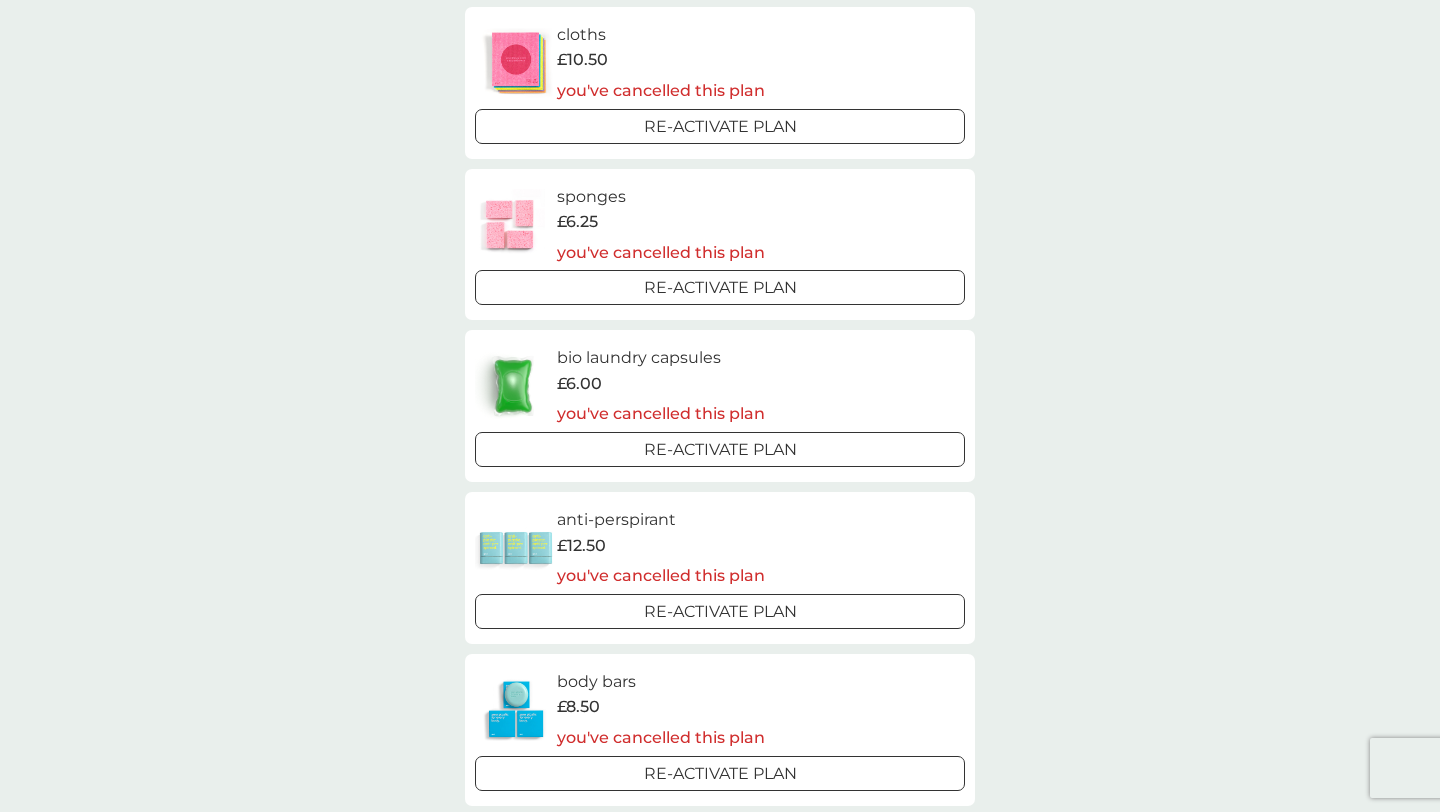 scroll, scrollTop: 908, scrollLeft: 0, axis: vertical 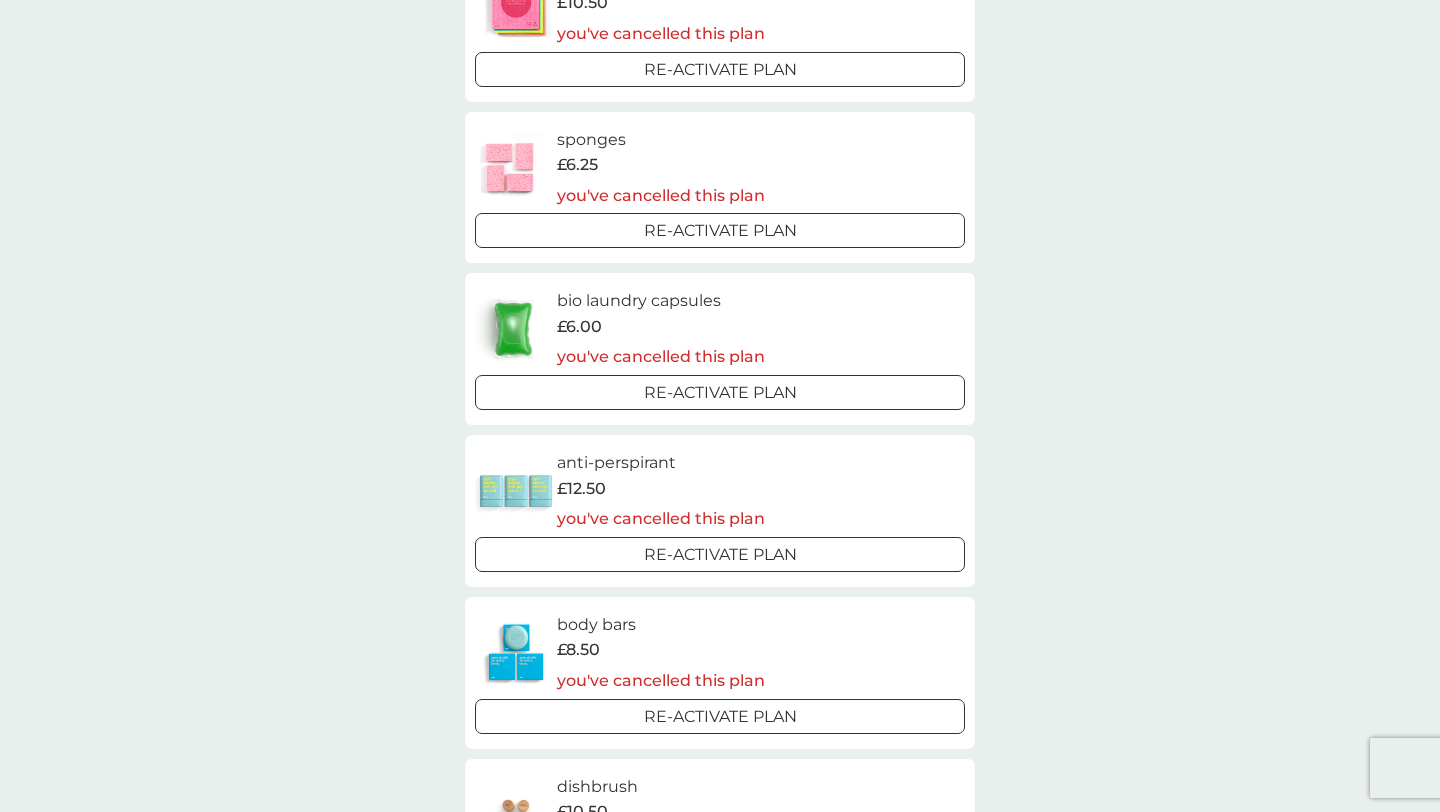 click on "Re-activate Plan" at bounding box center (720, 392) 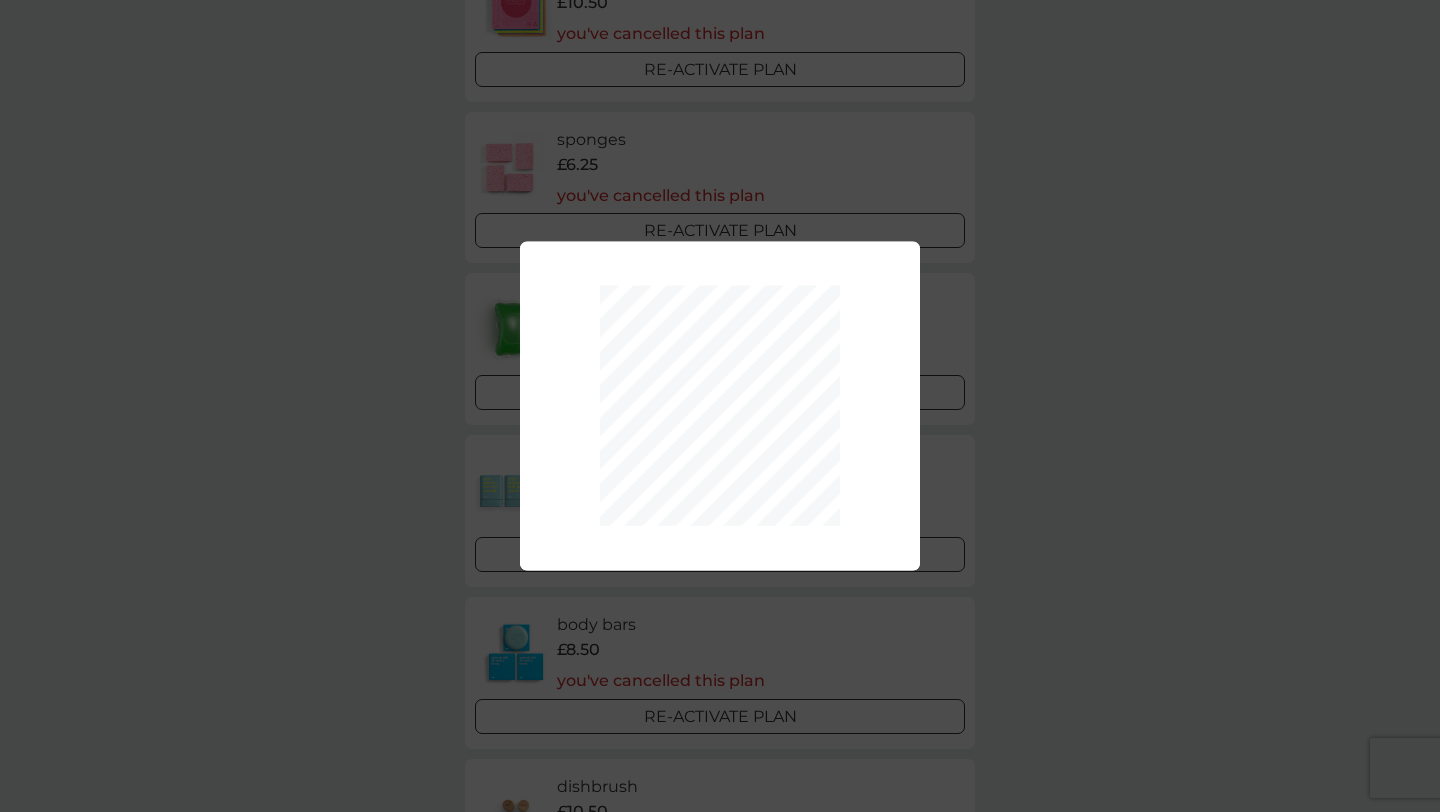 scroll, scrollTop: 0, scrollLeft: 0, axis: both 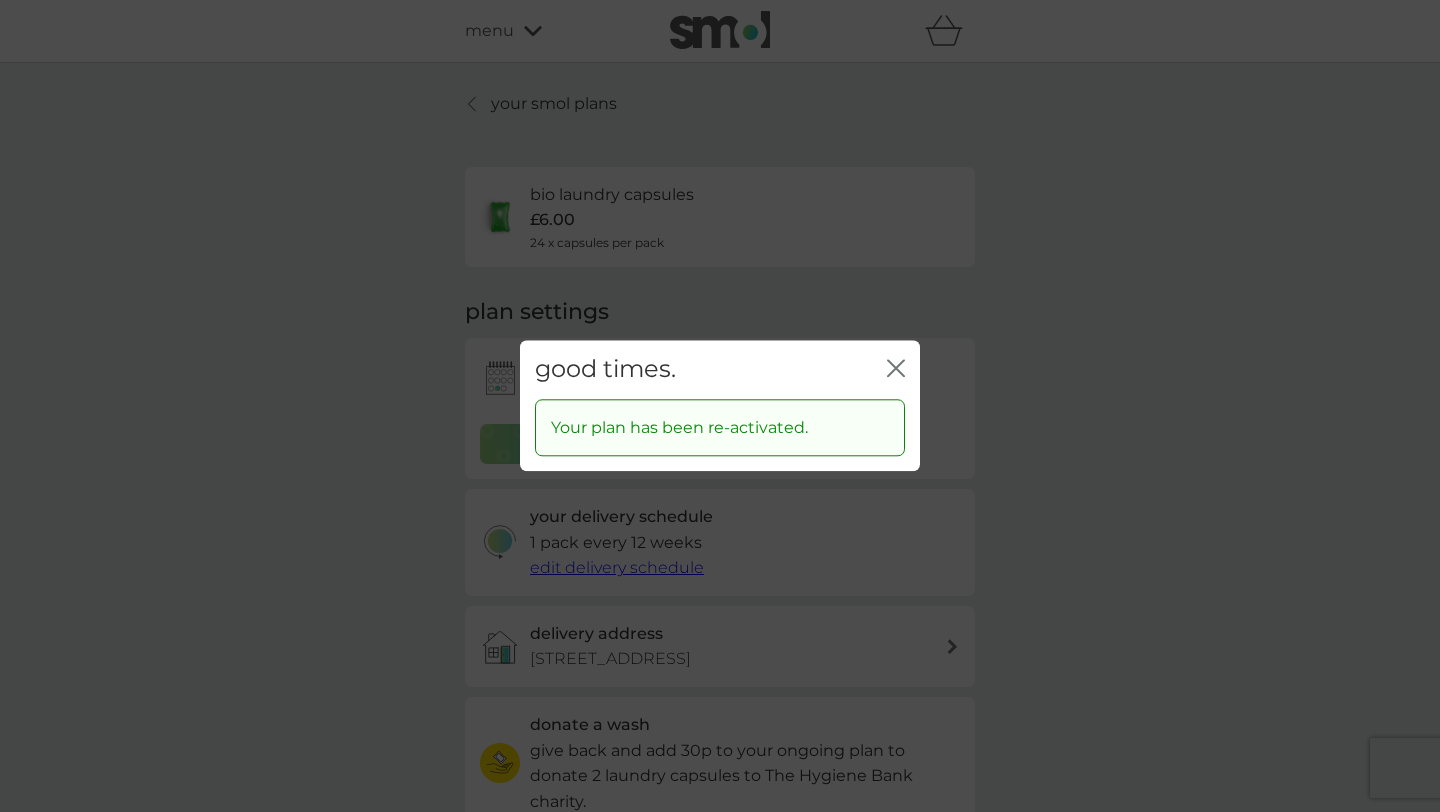 click on "close" 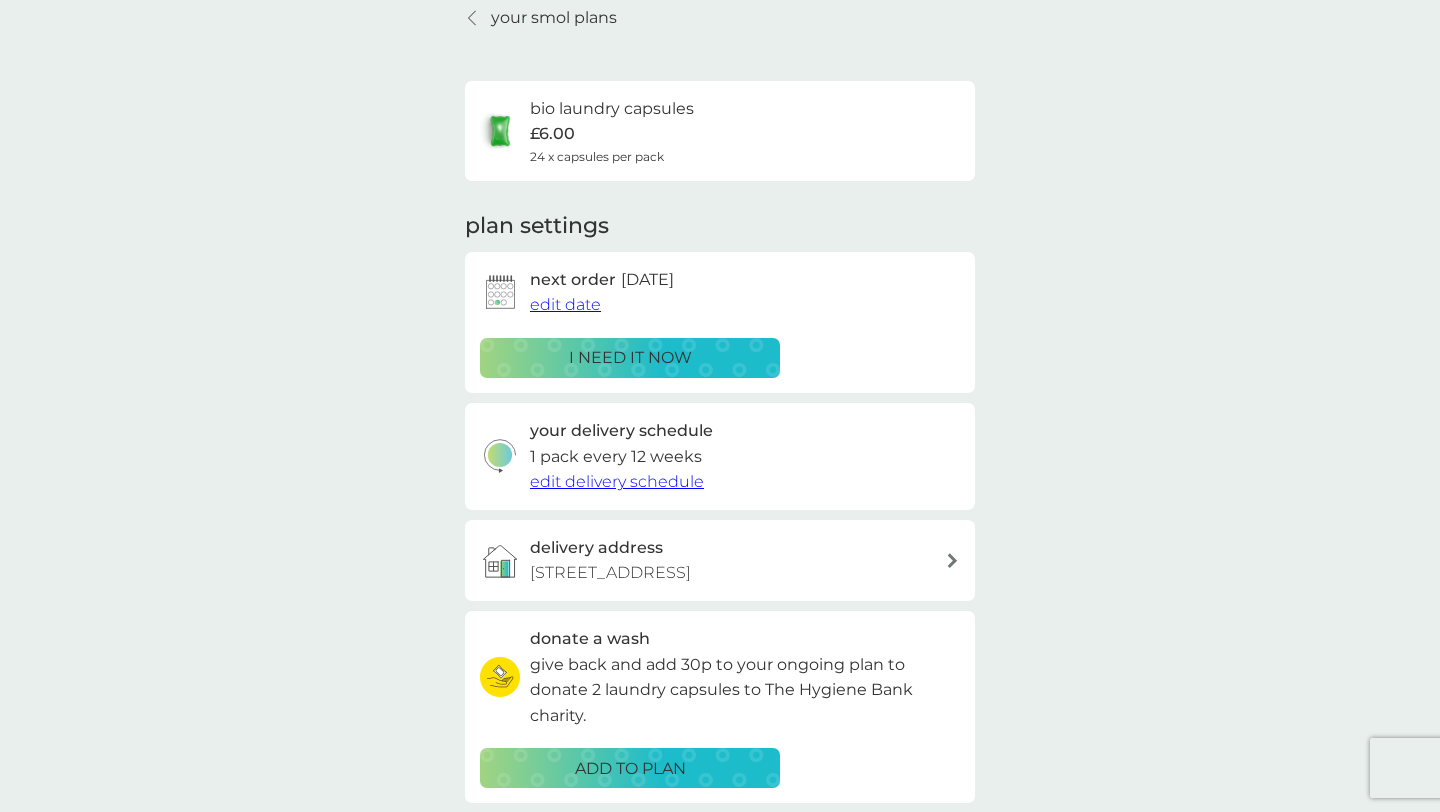 scroll, scrollTop: 85, scrollLeft: 0, axis: vertical 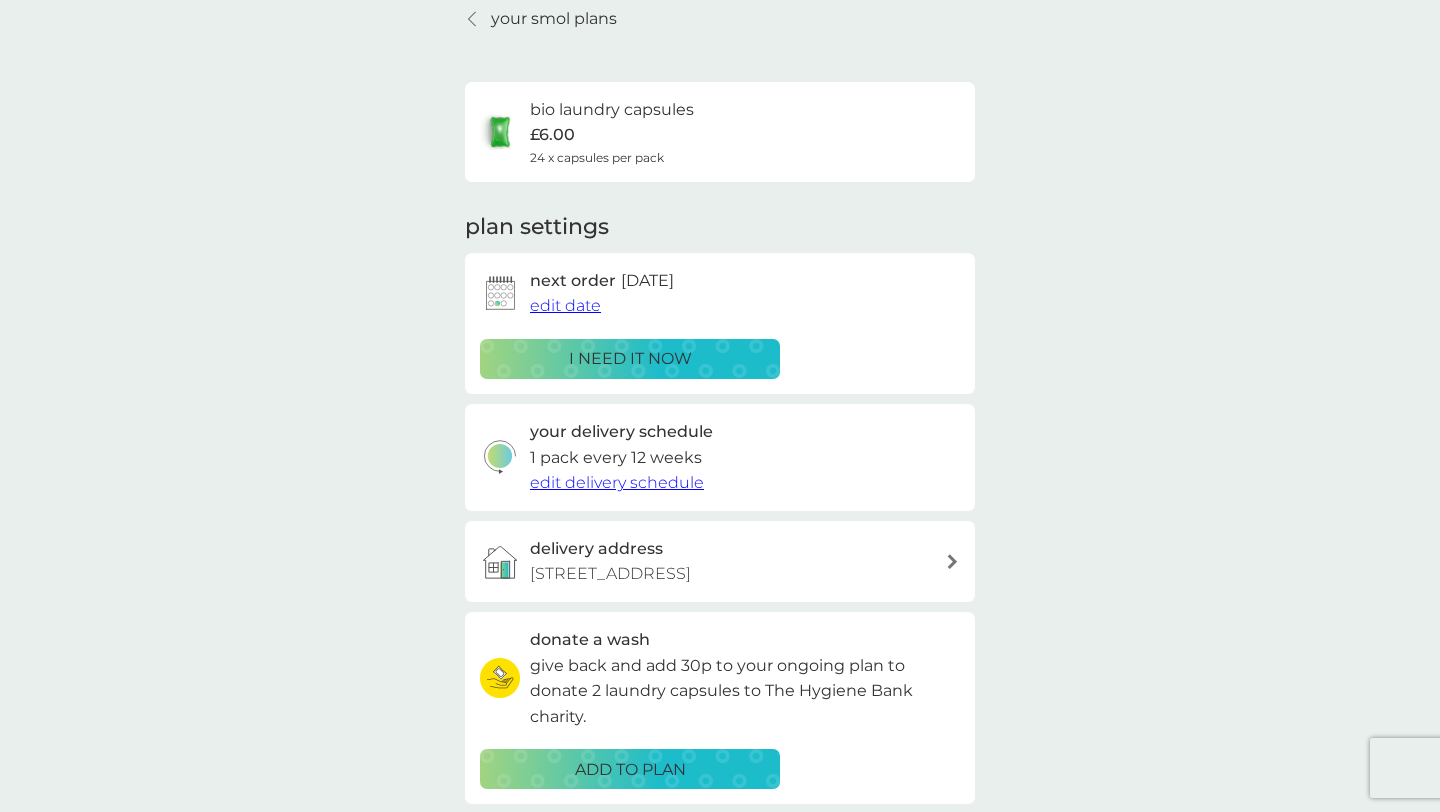 click on "next order 23 Aug 2025 edit date i need it now" at bounding box center (720, 323) 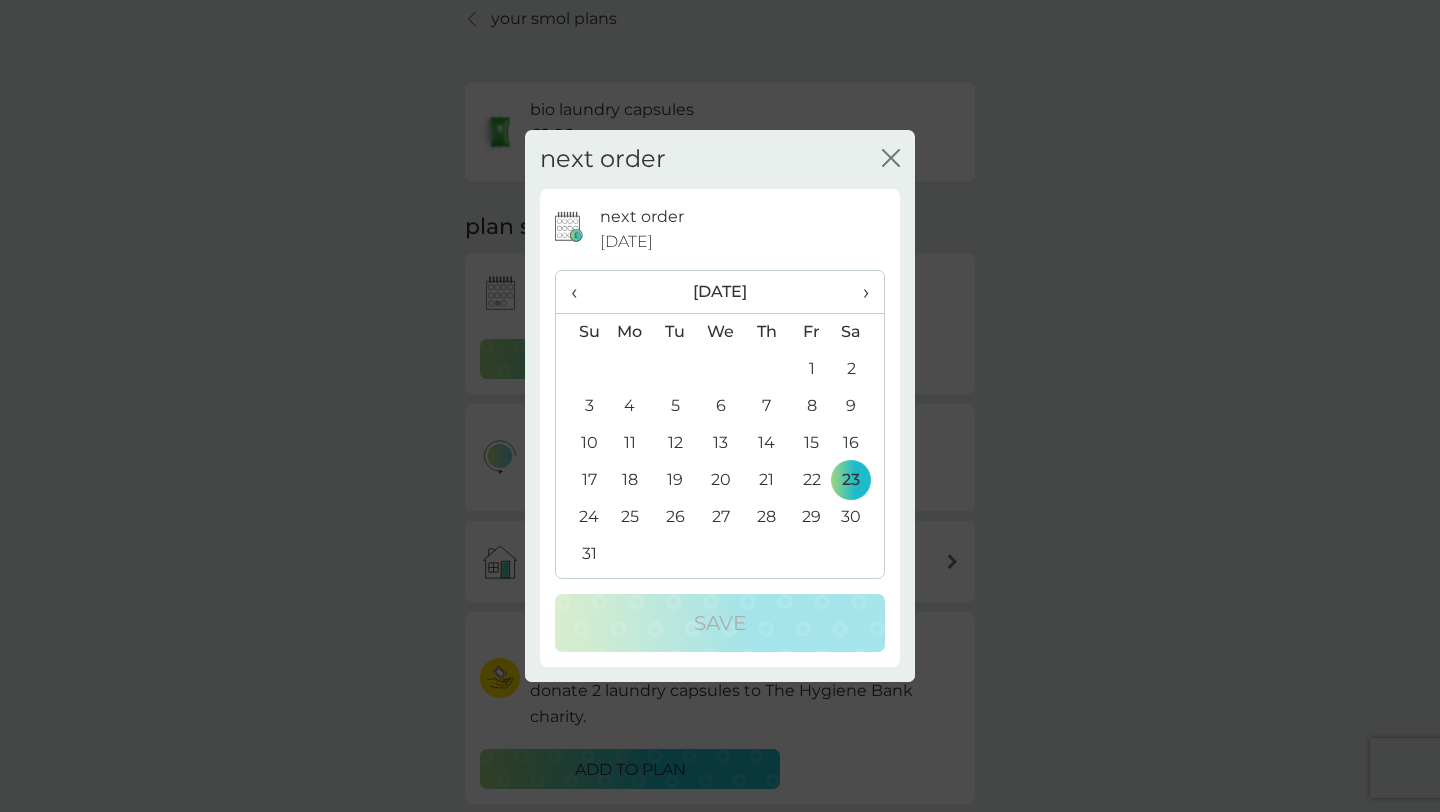 click on "‹" at bounding box center (581, 292) 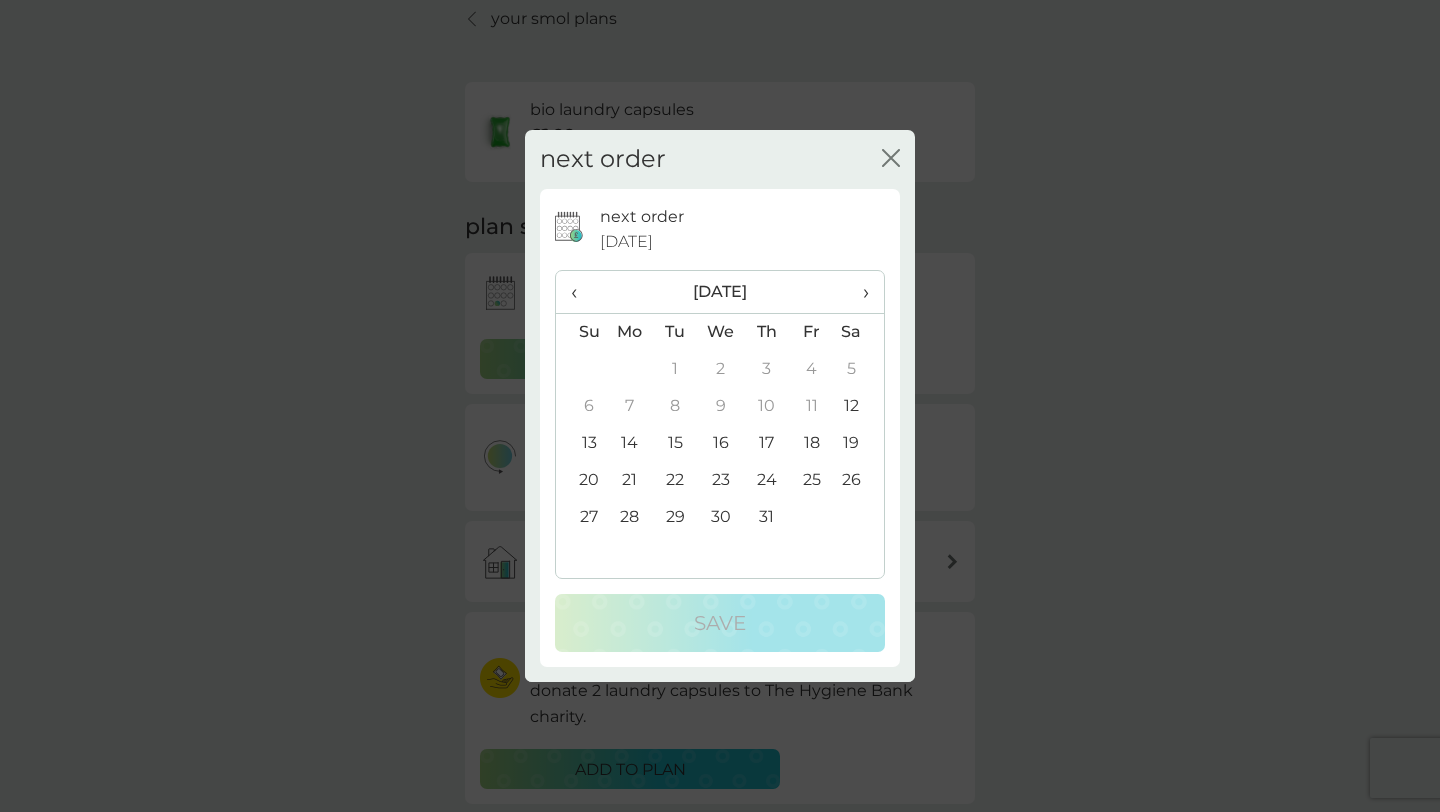 click on "‹" at bounding box center (581, 292) 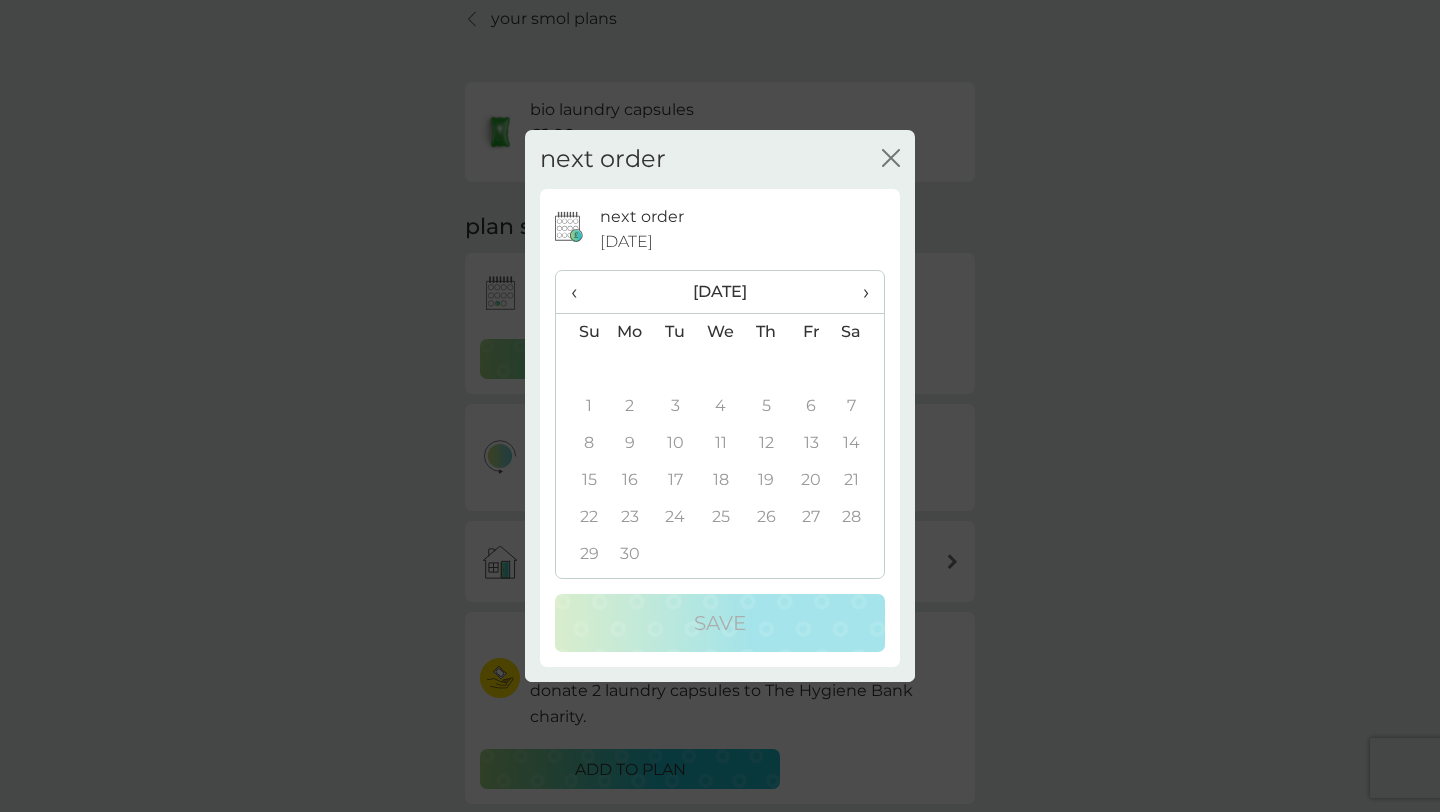 click on "24" at bounding box center (675, 517) 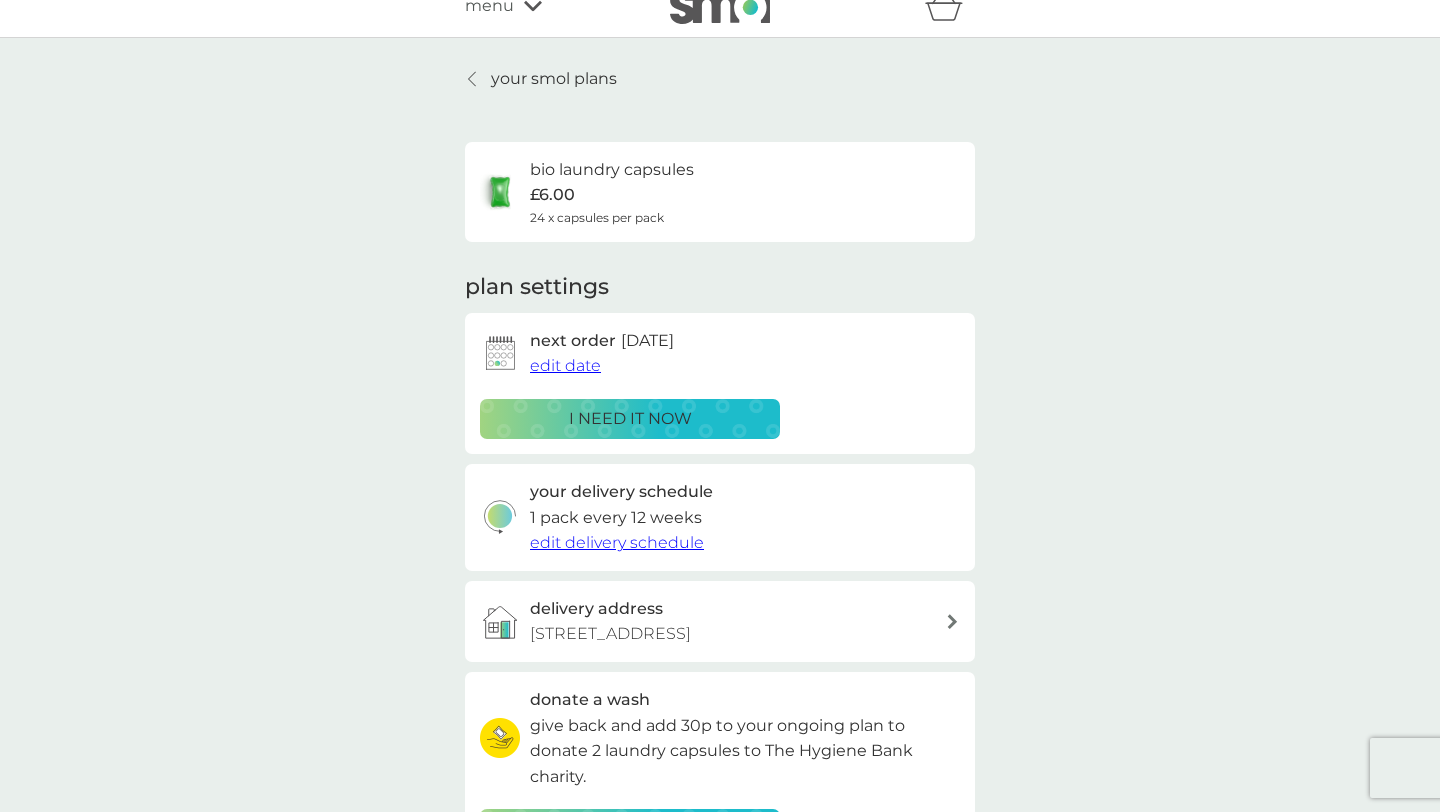 scroll, scrollTop: 0, scrollLeft: 0, axis: both 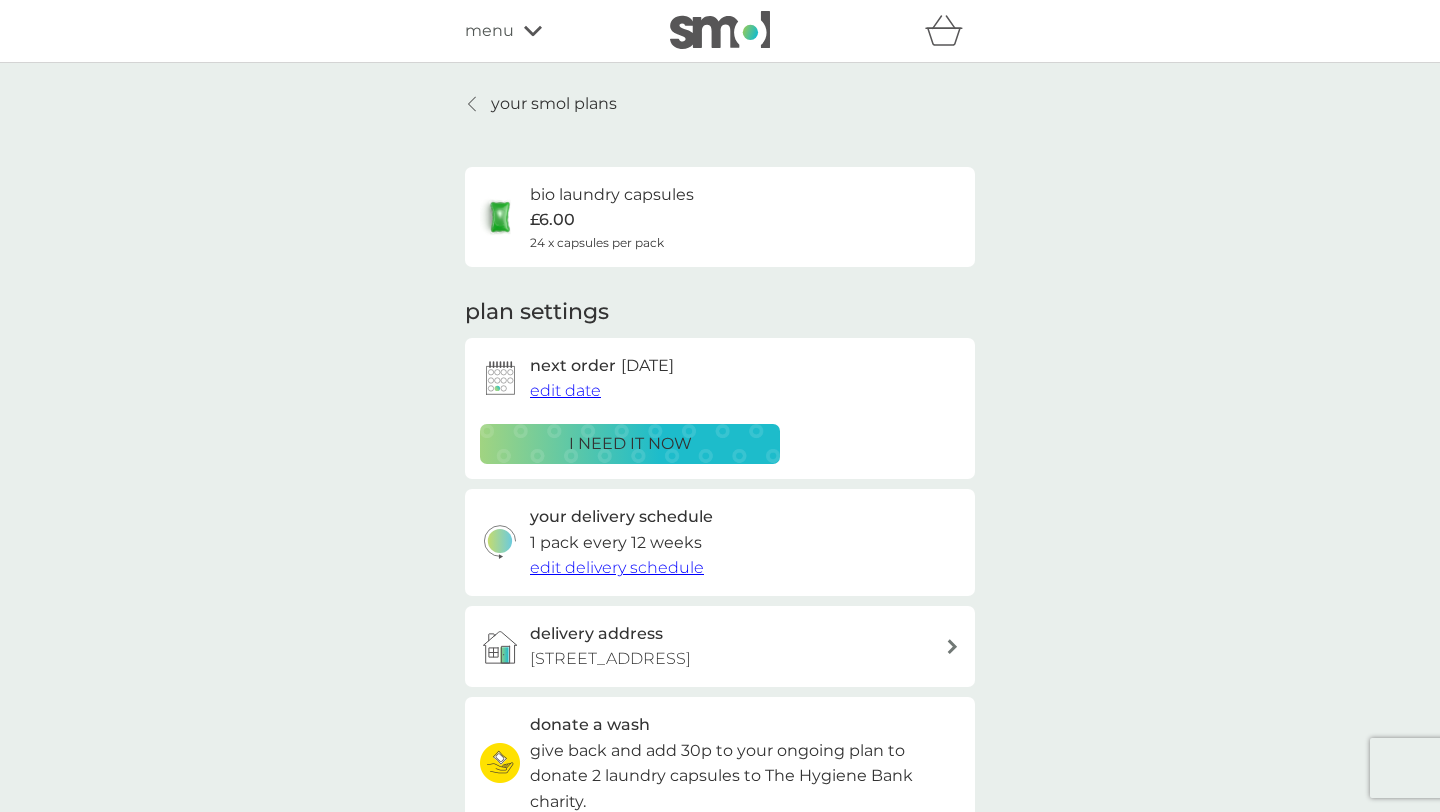 click on "edit date" at bounding box center [565, 390] 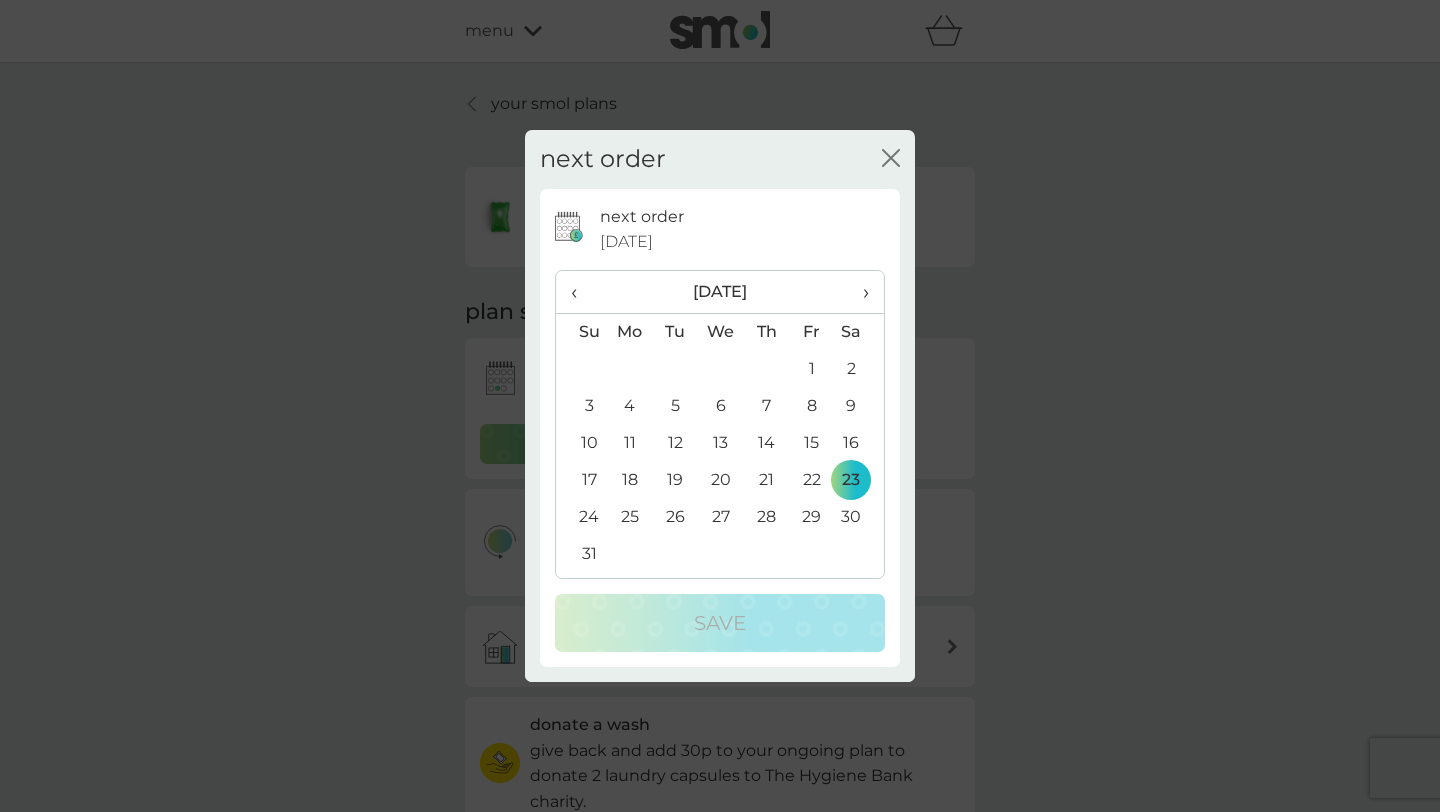 click on "‹" at bounding box center [581, 292] 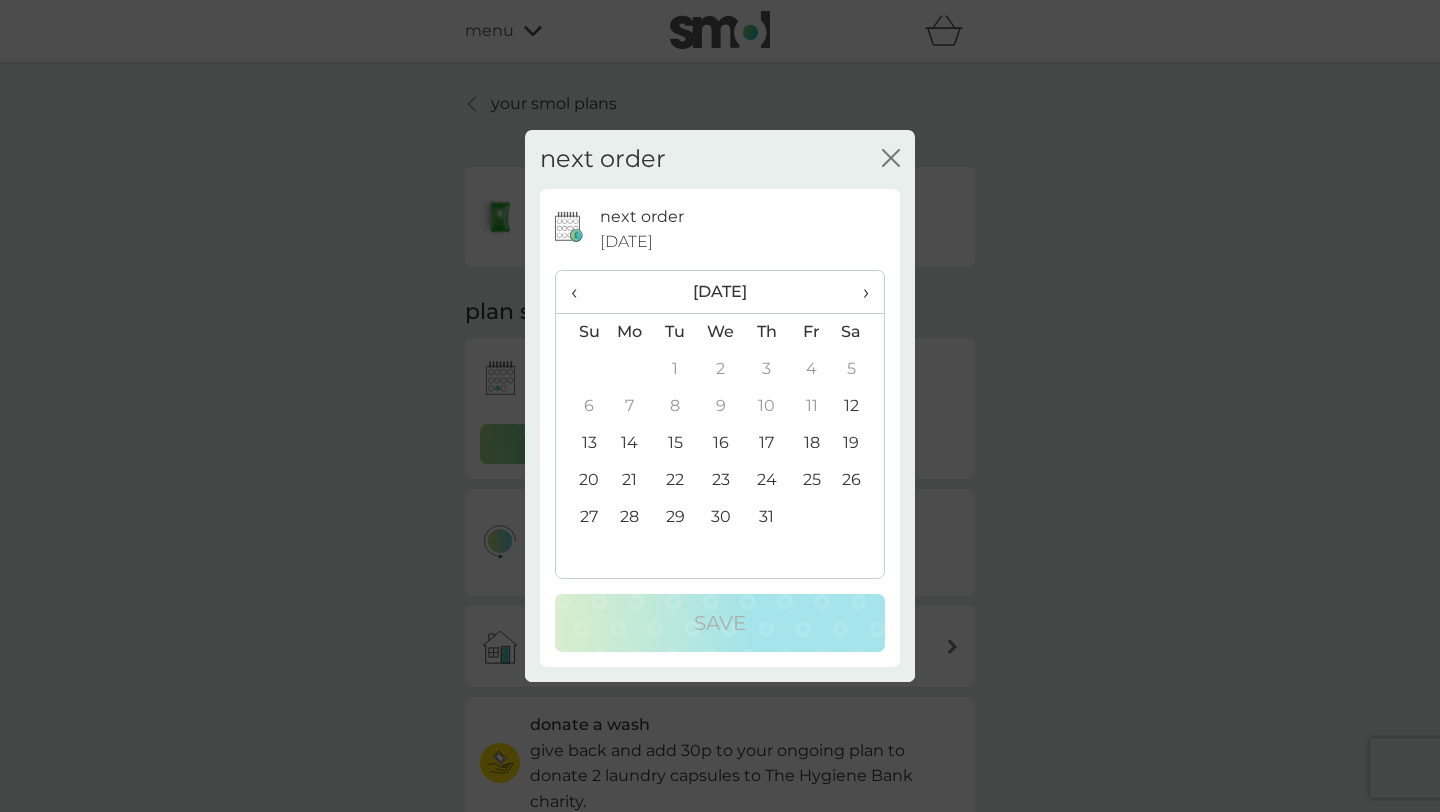 click on "31" at bounding box center [766, 517] 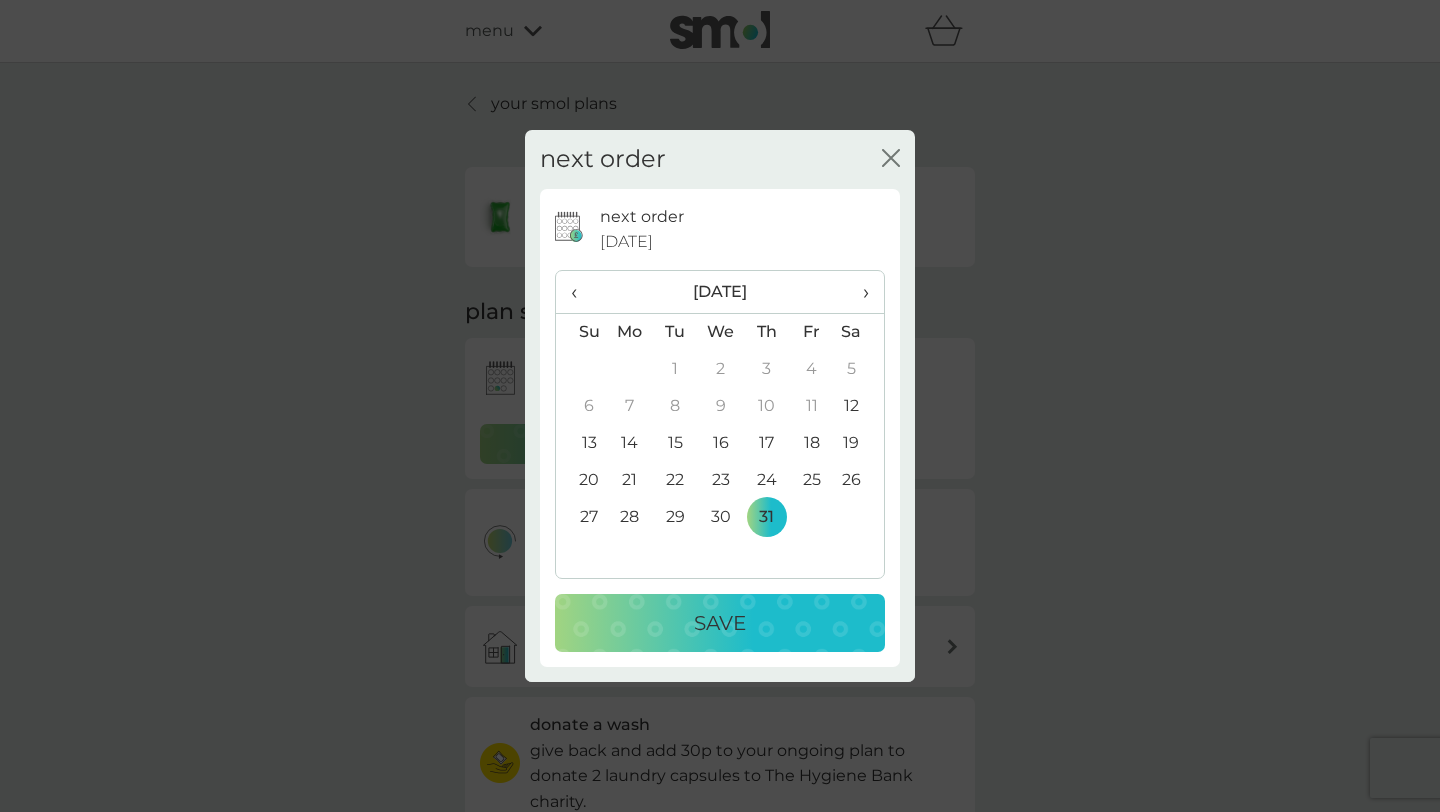 click on "Save" at bounding box center [720, 623] 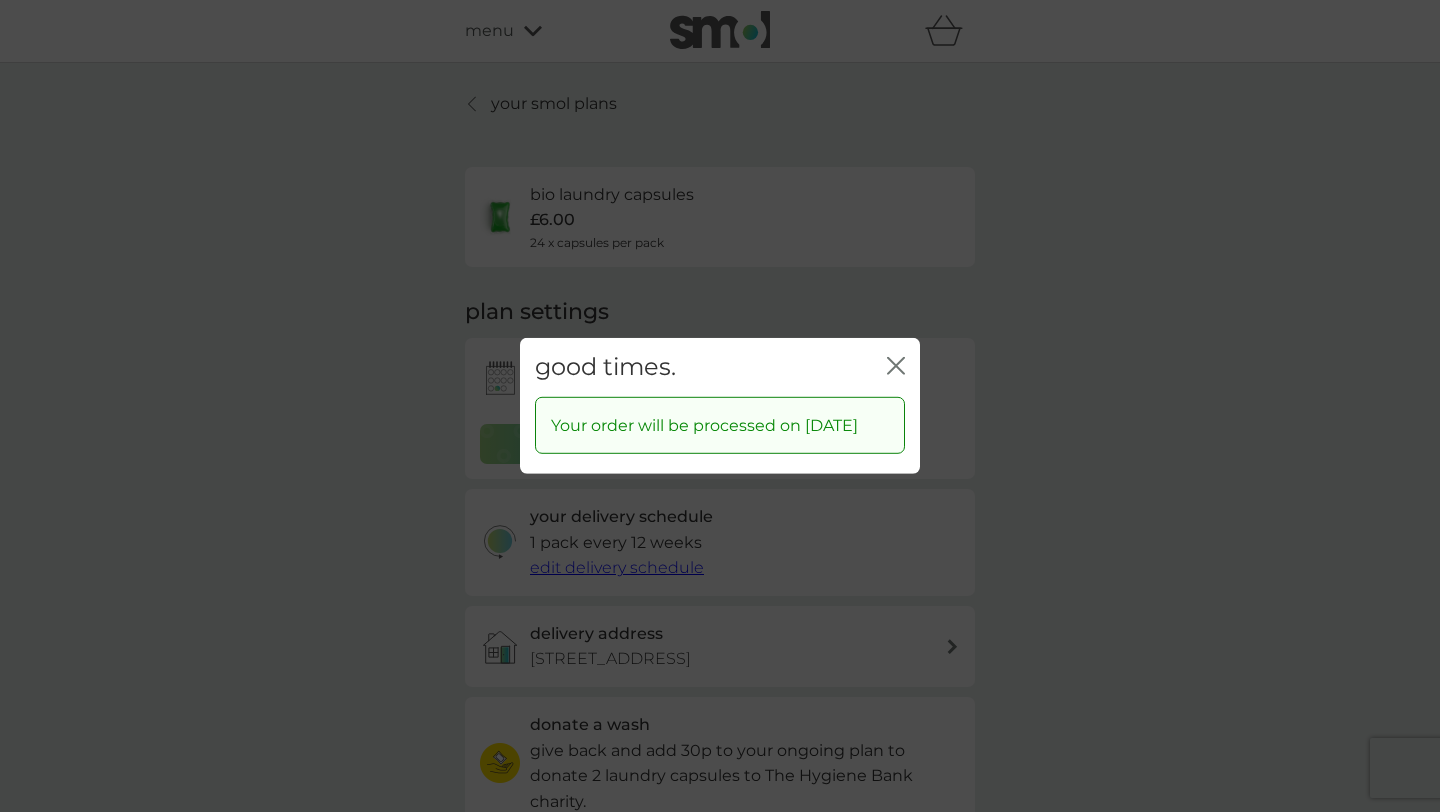 click on "close" 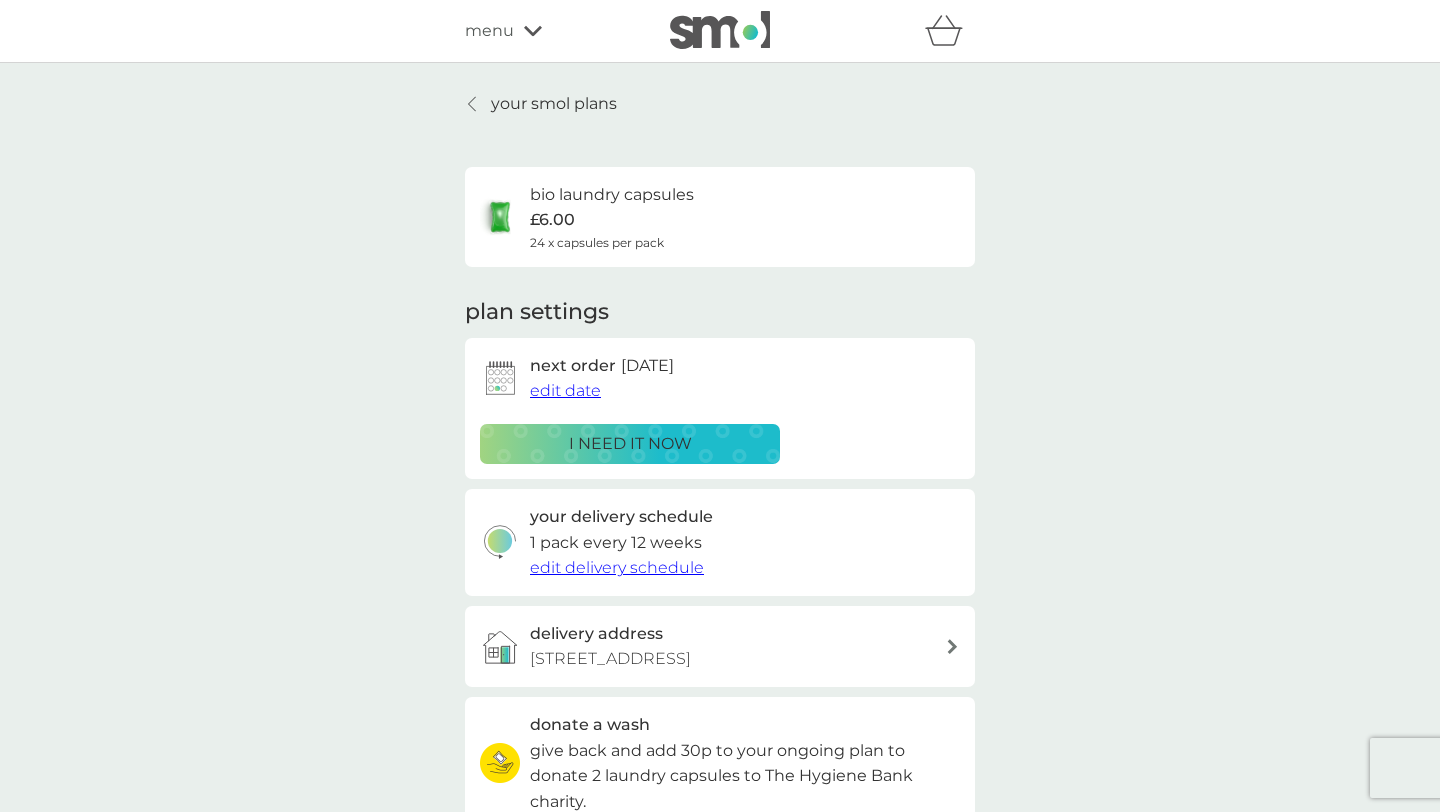 click on "your smol plans" at bounding box center [554, 104] 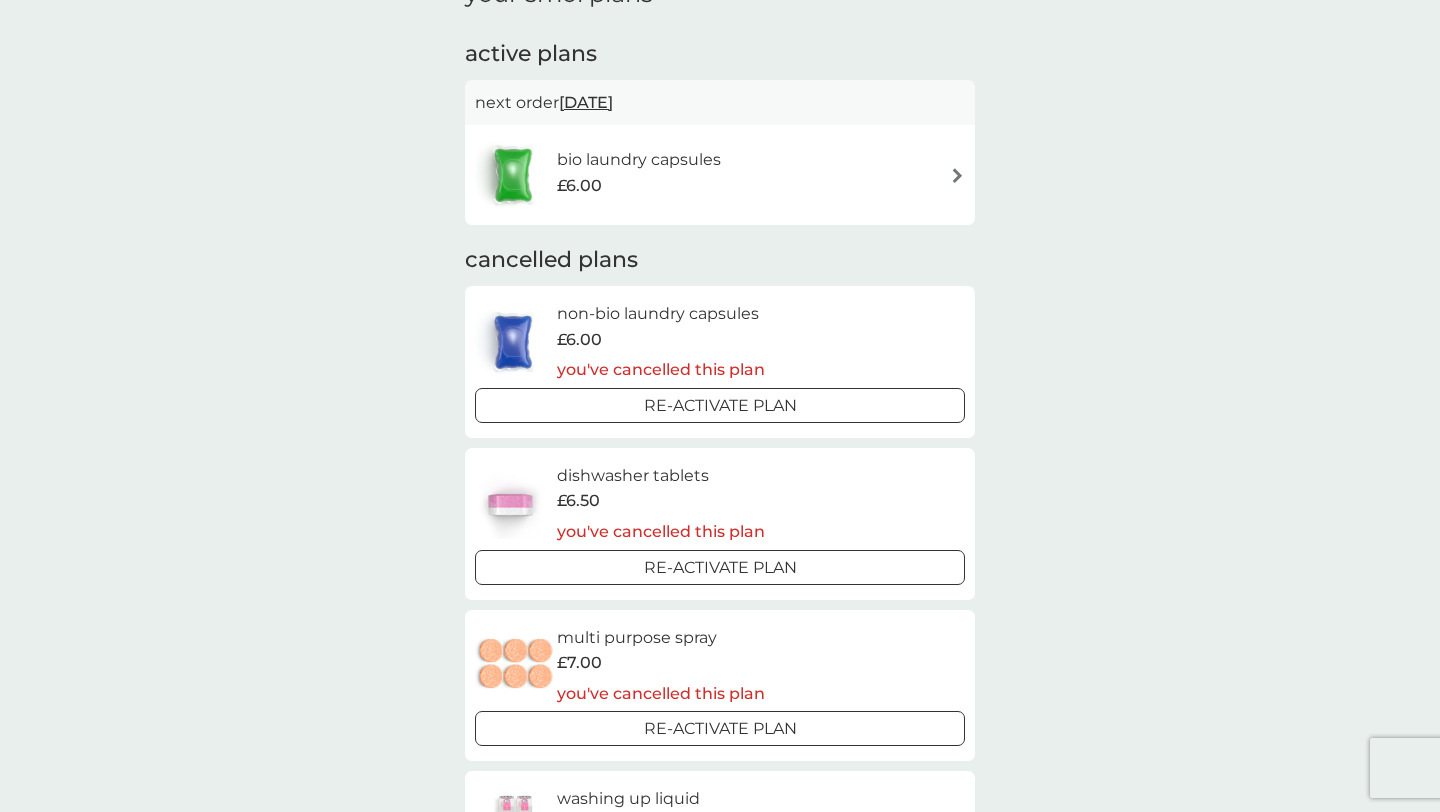 scroll, scrollTop: 168, scrollLeft: 0, axis: vertical 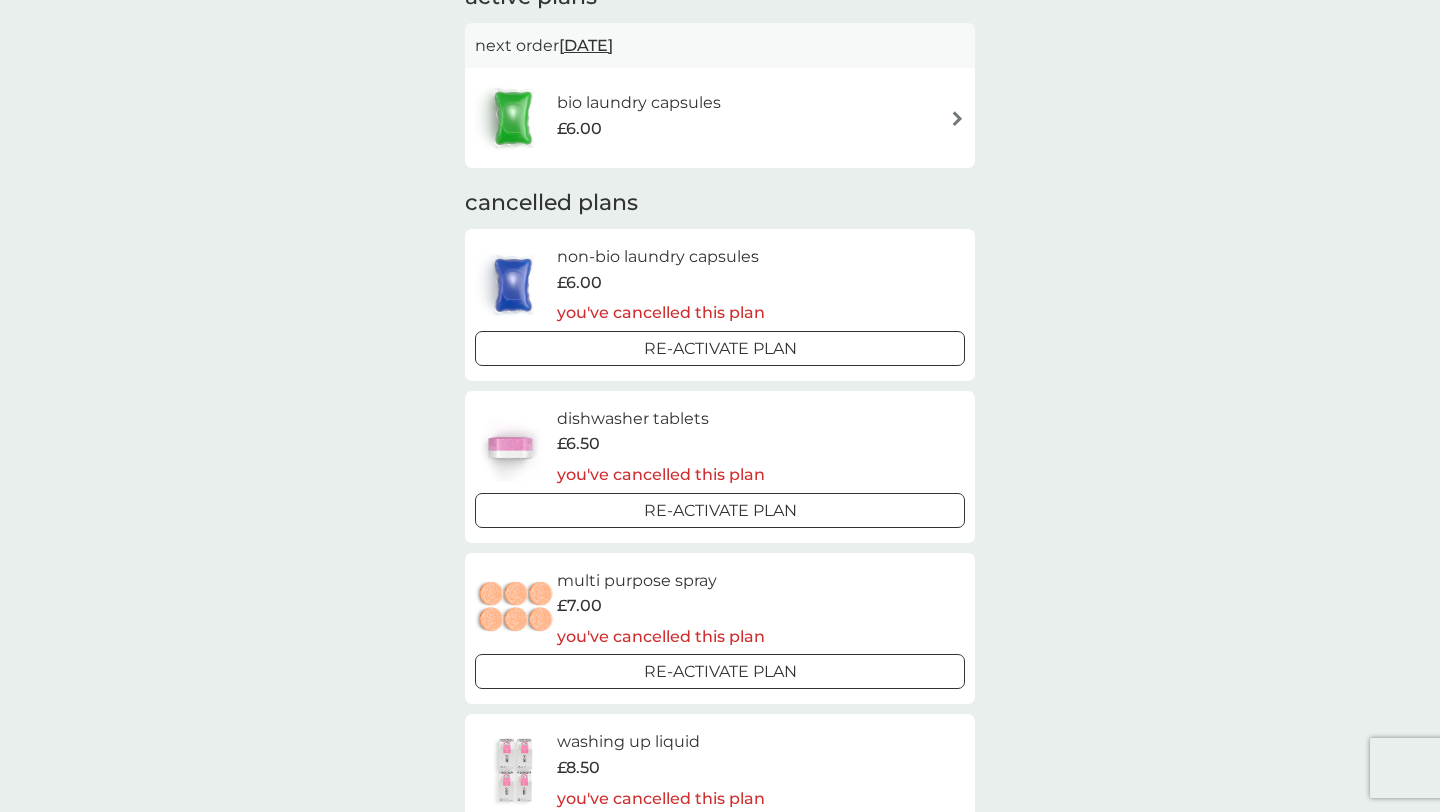 click on "Re-activate Plan" at bounding box center (720, 510) 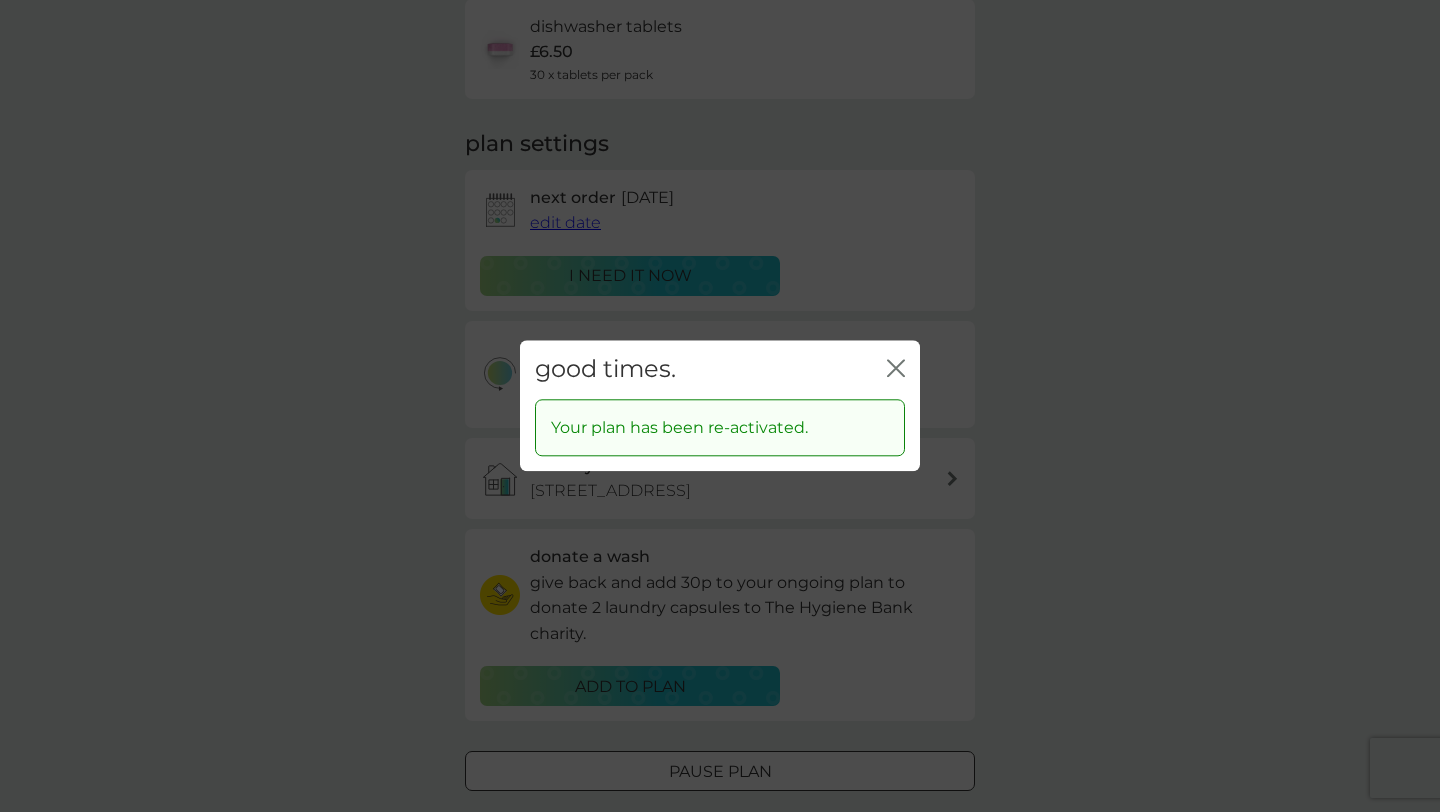 scroll, scrollTop: 0, scrollLeft: 0, axis: both 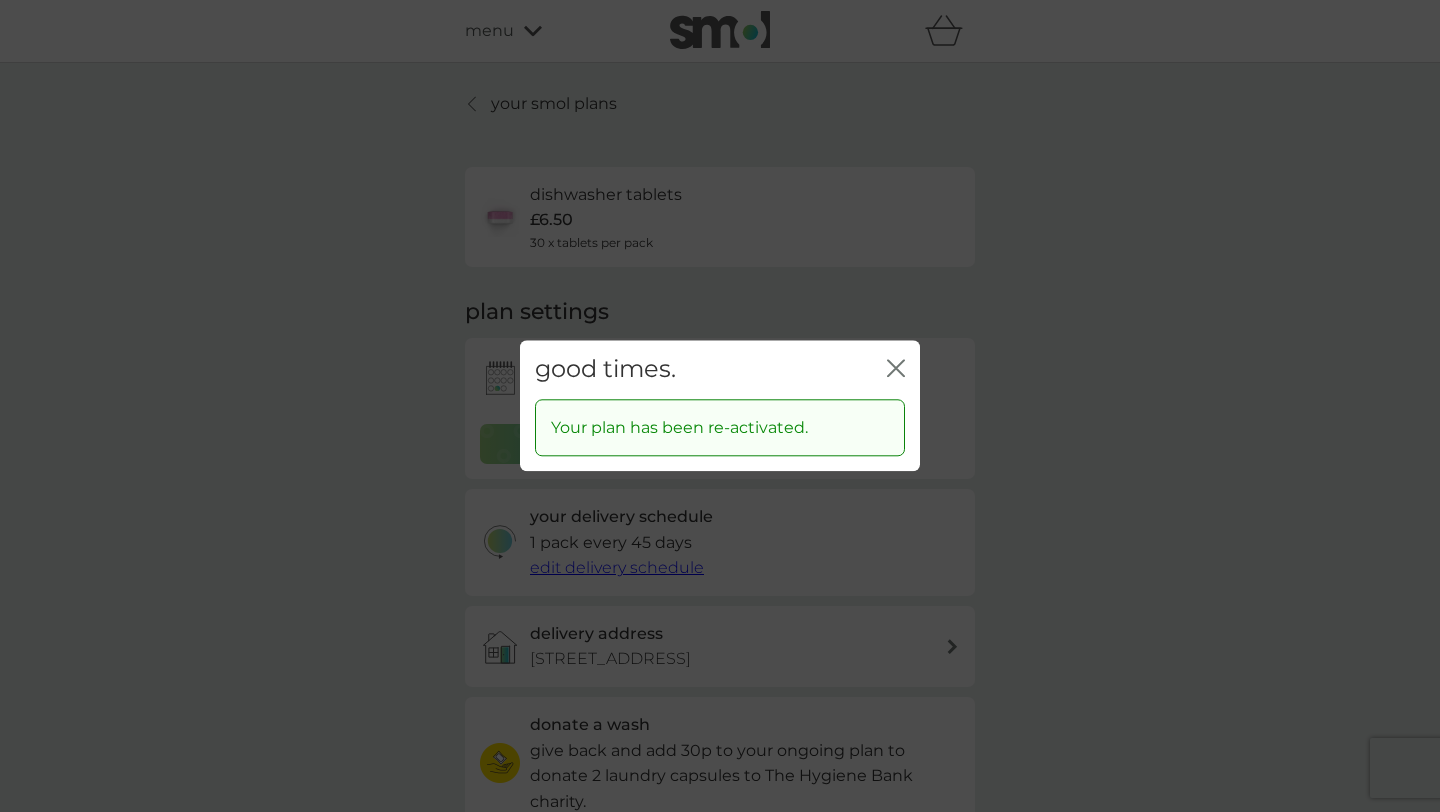 click on "close" at bounding box center (896, 369) 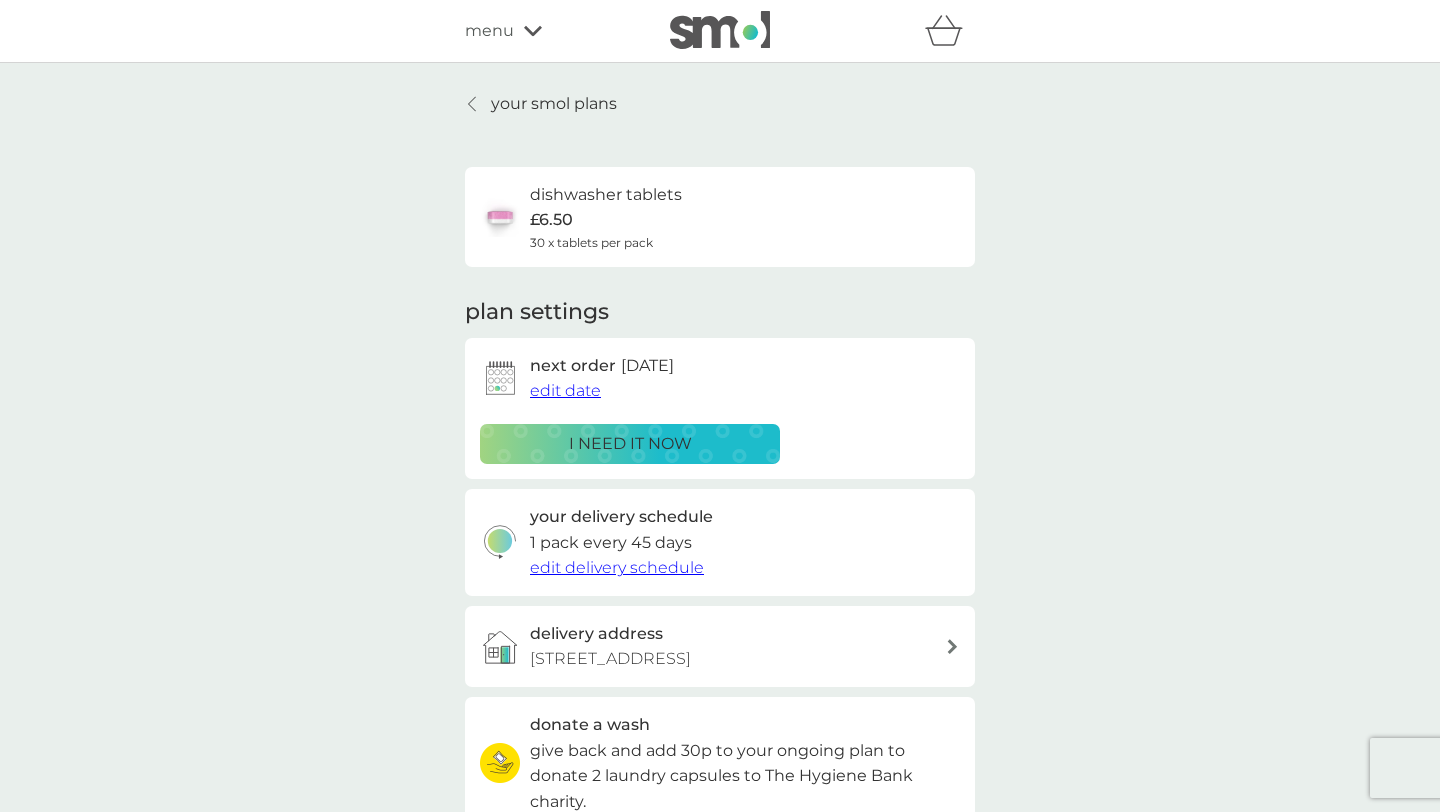 click on "edit date" at bounding box center (565, 390) 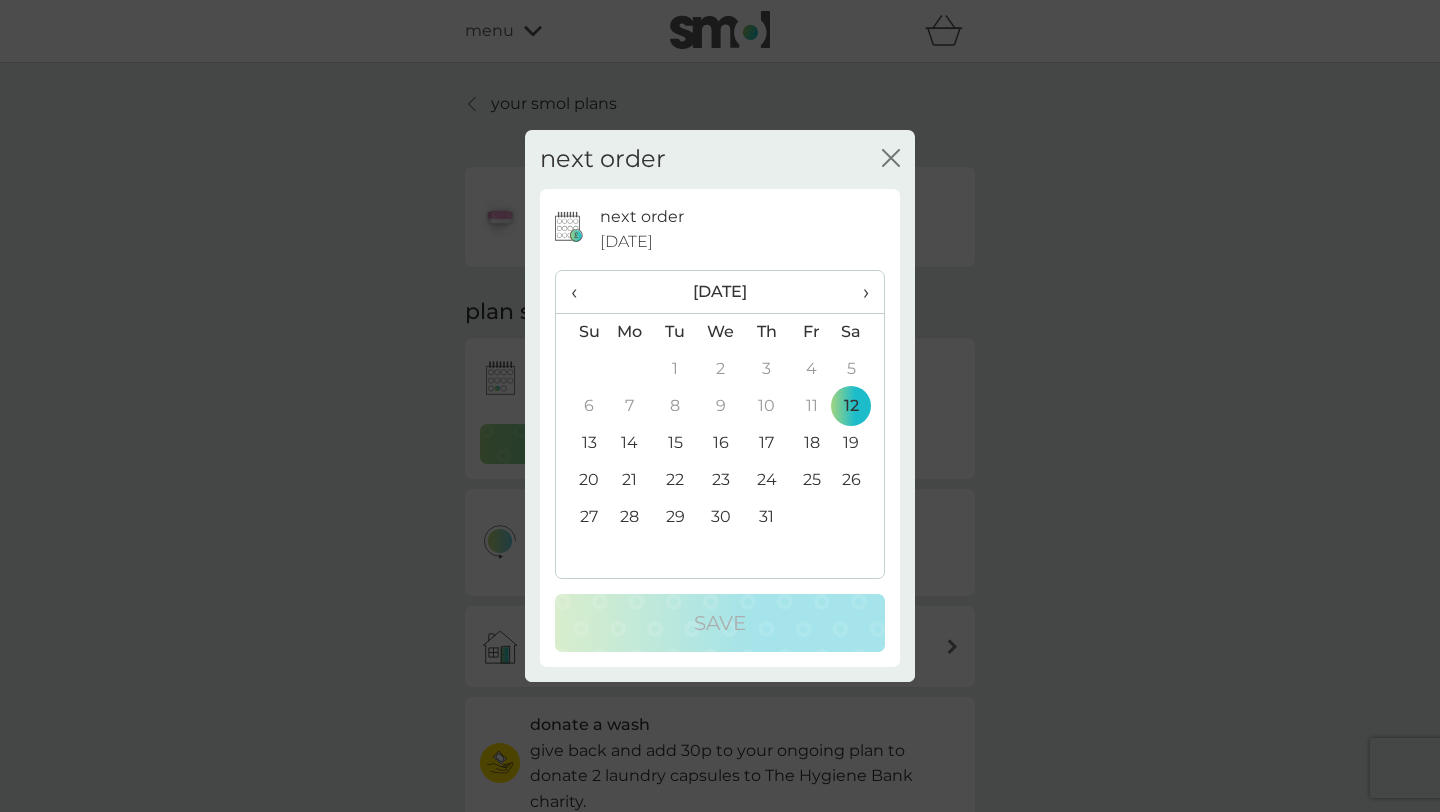 click on "31" at bounding box center [766, 517] 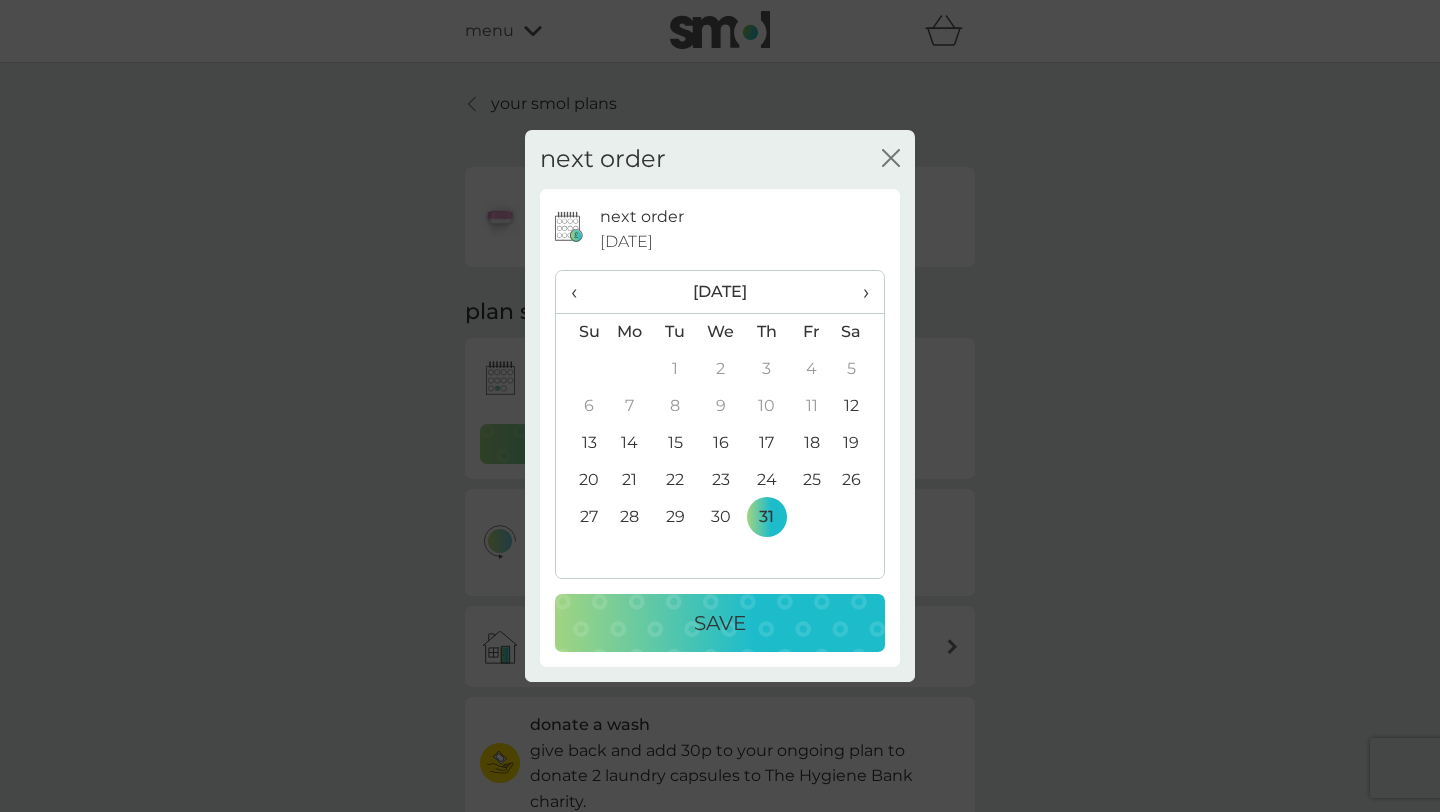 click on "Save" at bounding box center [720, 623] 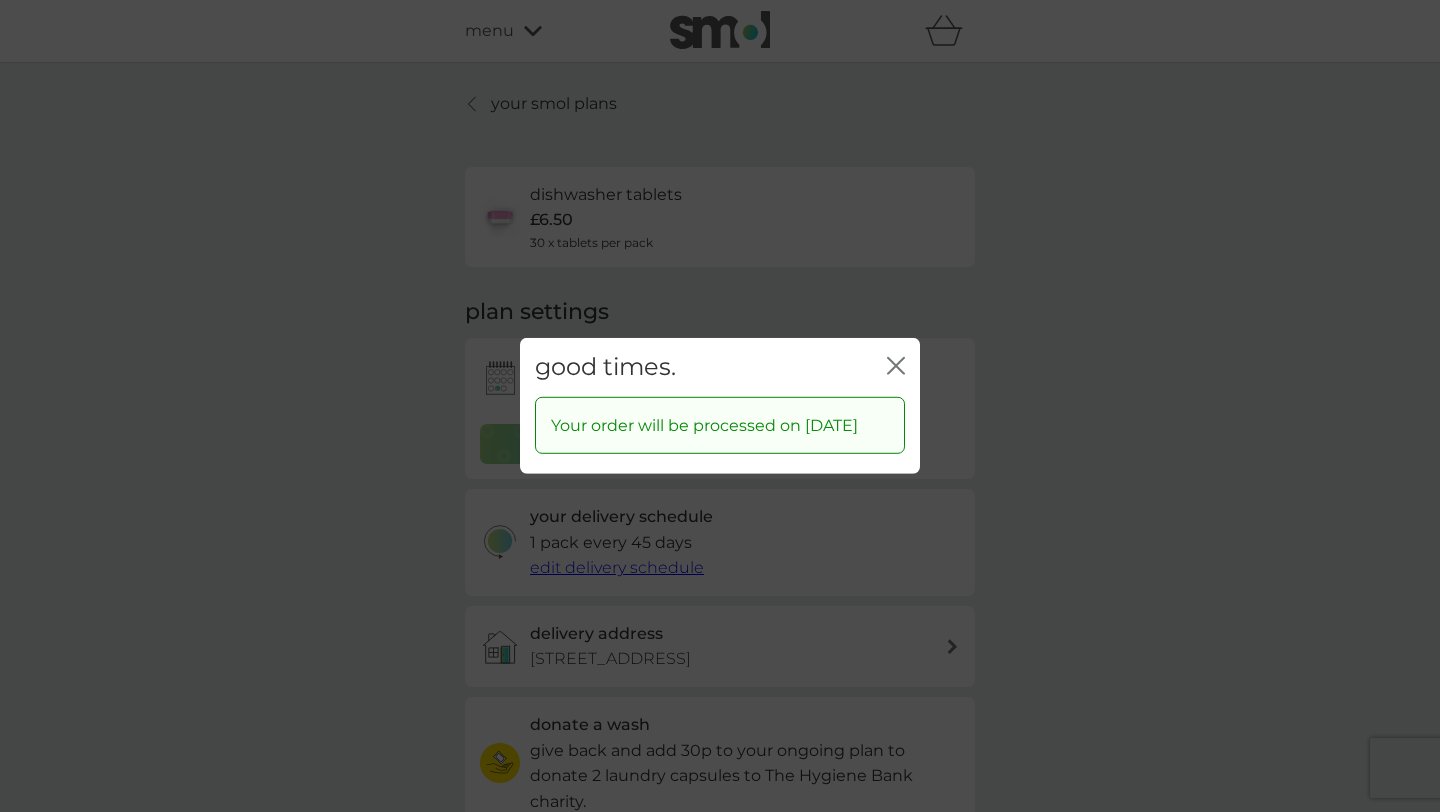 click on "close" 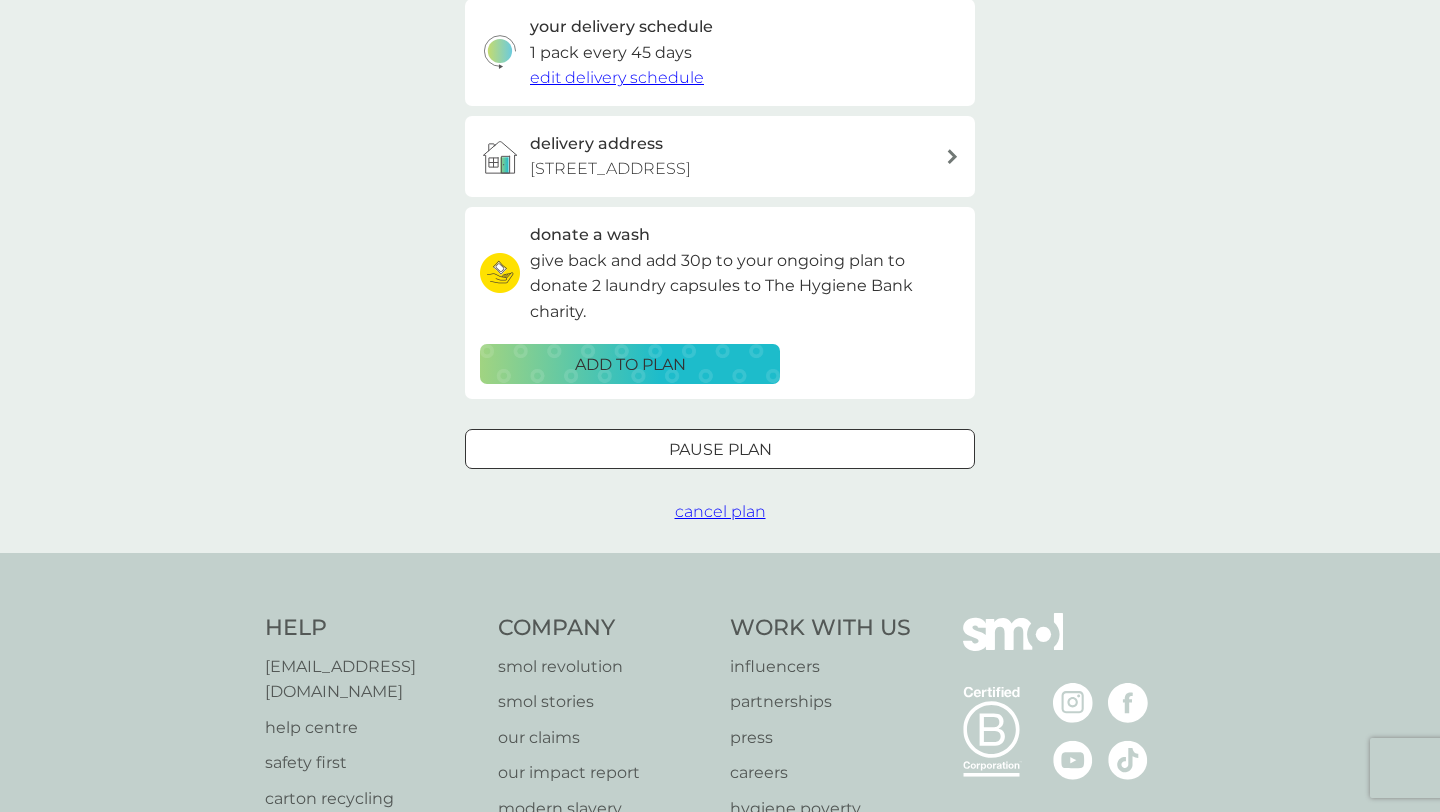 scroll, scrollTop: 0, scrollLeft: 0, axis: both 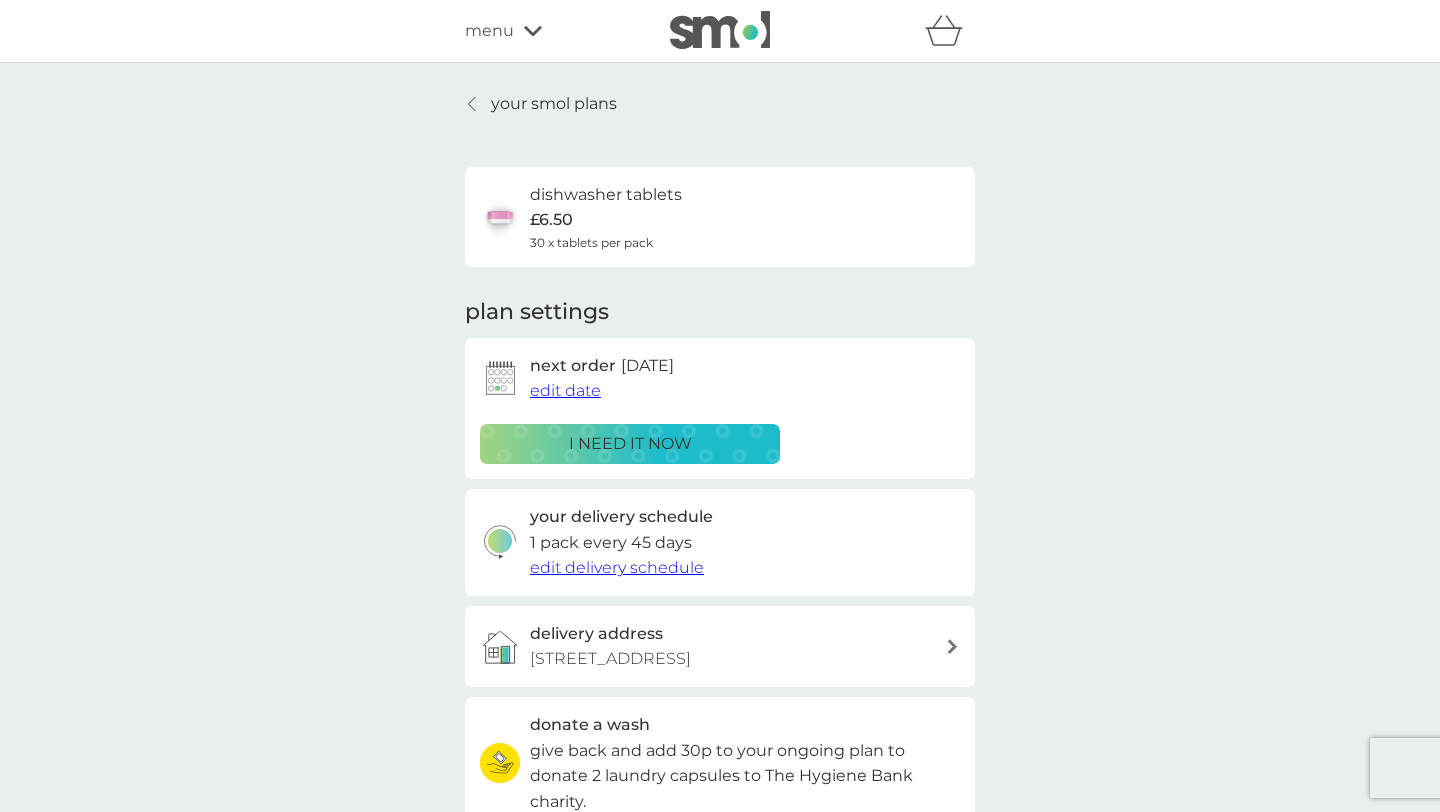 click on "your smol plans" at bounding box center (554, 104) 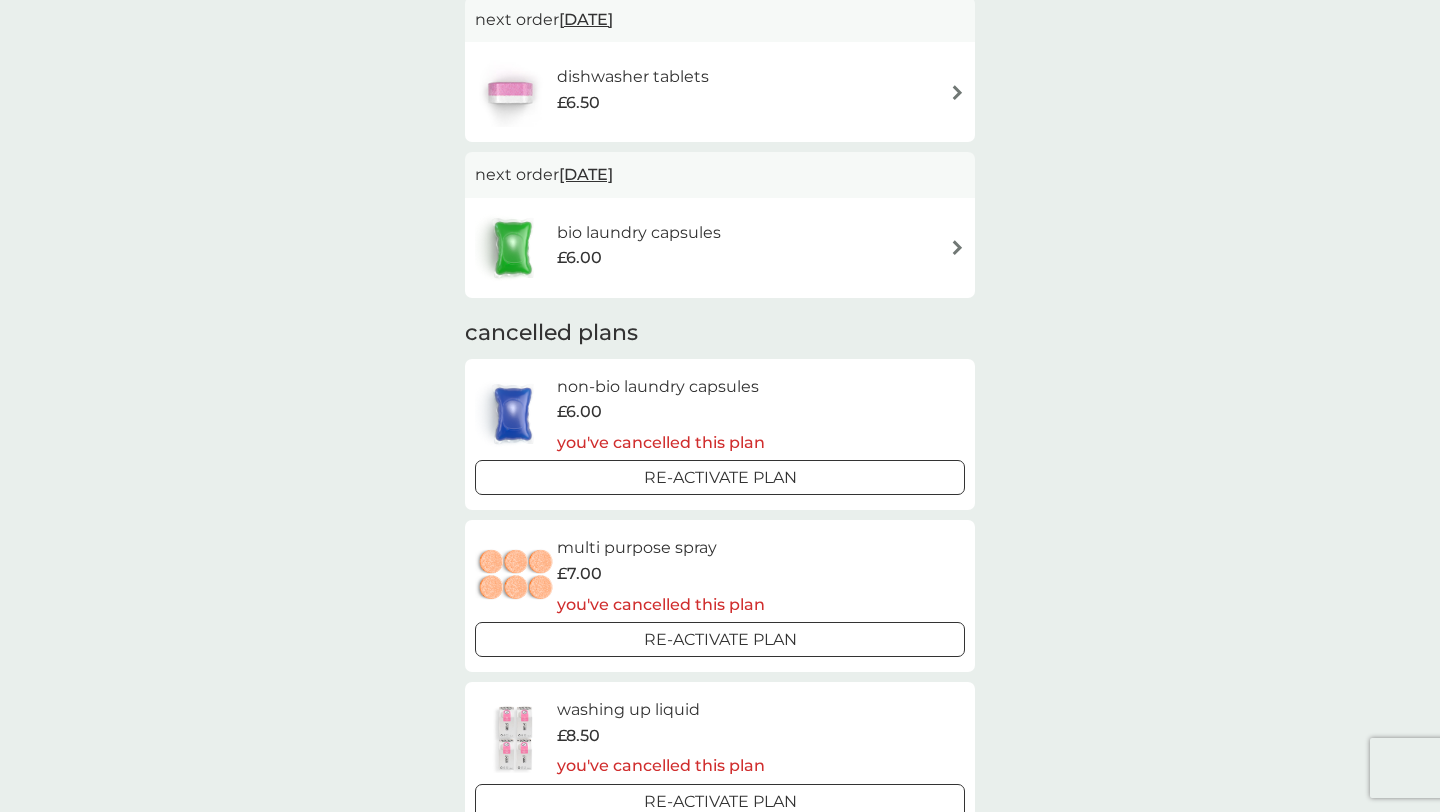 scroll, scrollTop: 0, scrollLeft: 0, axis: both 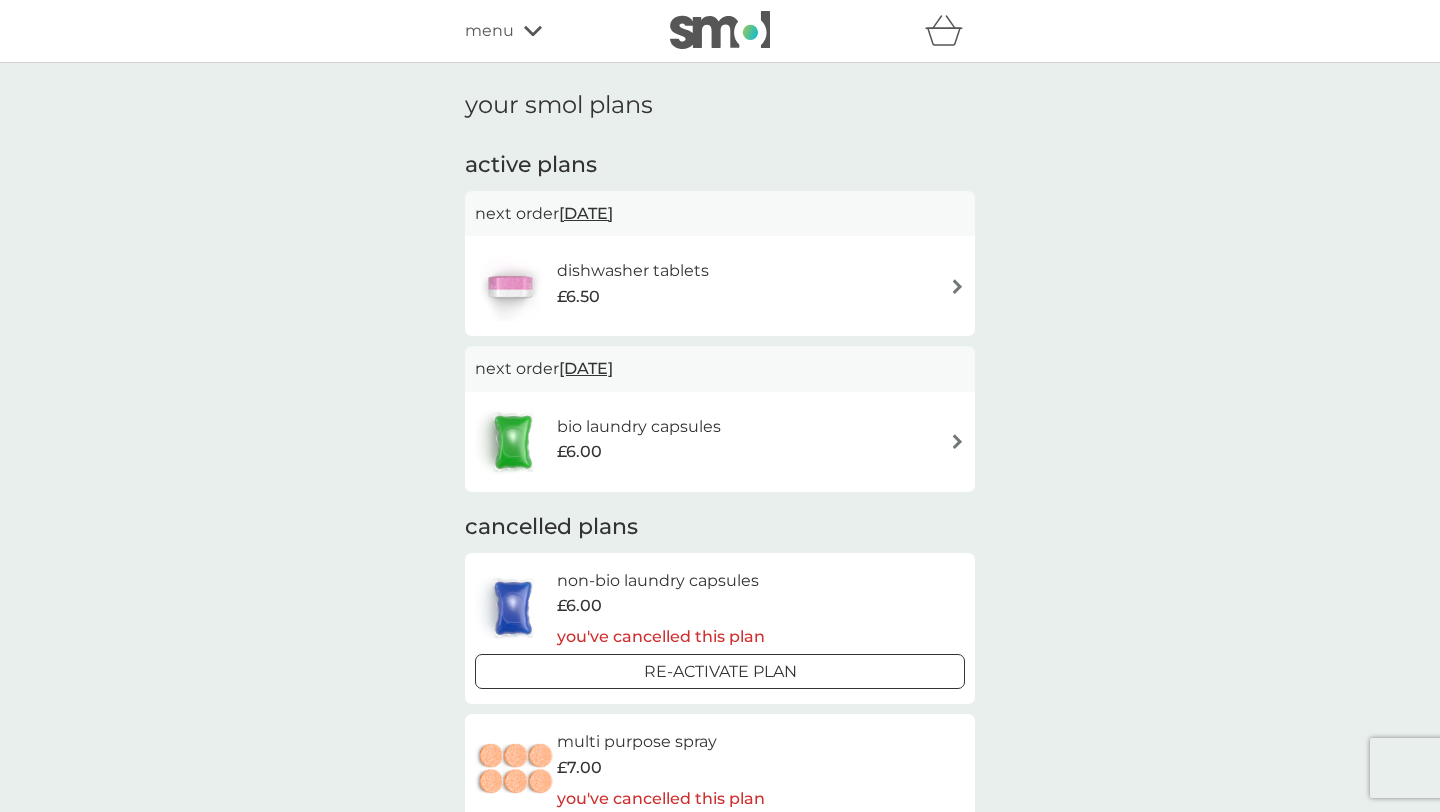click on "menu" at bounding box center [489, 31] 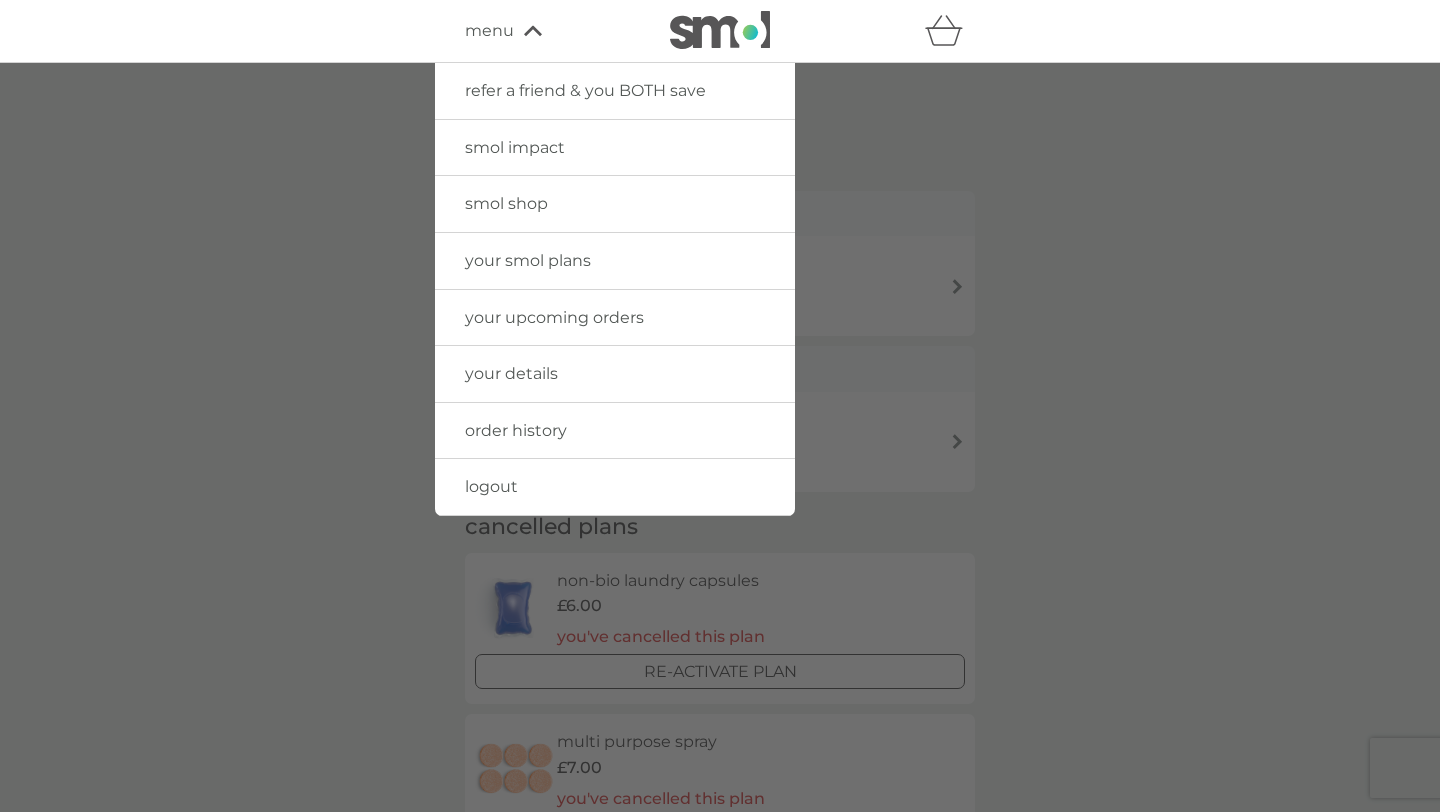 click on "smol shop" at bounding box center (615, 204) 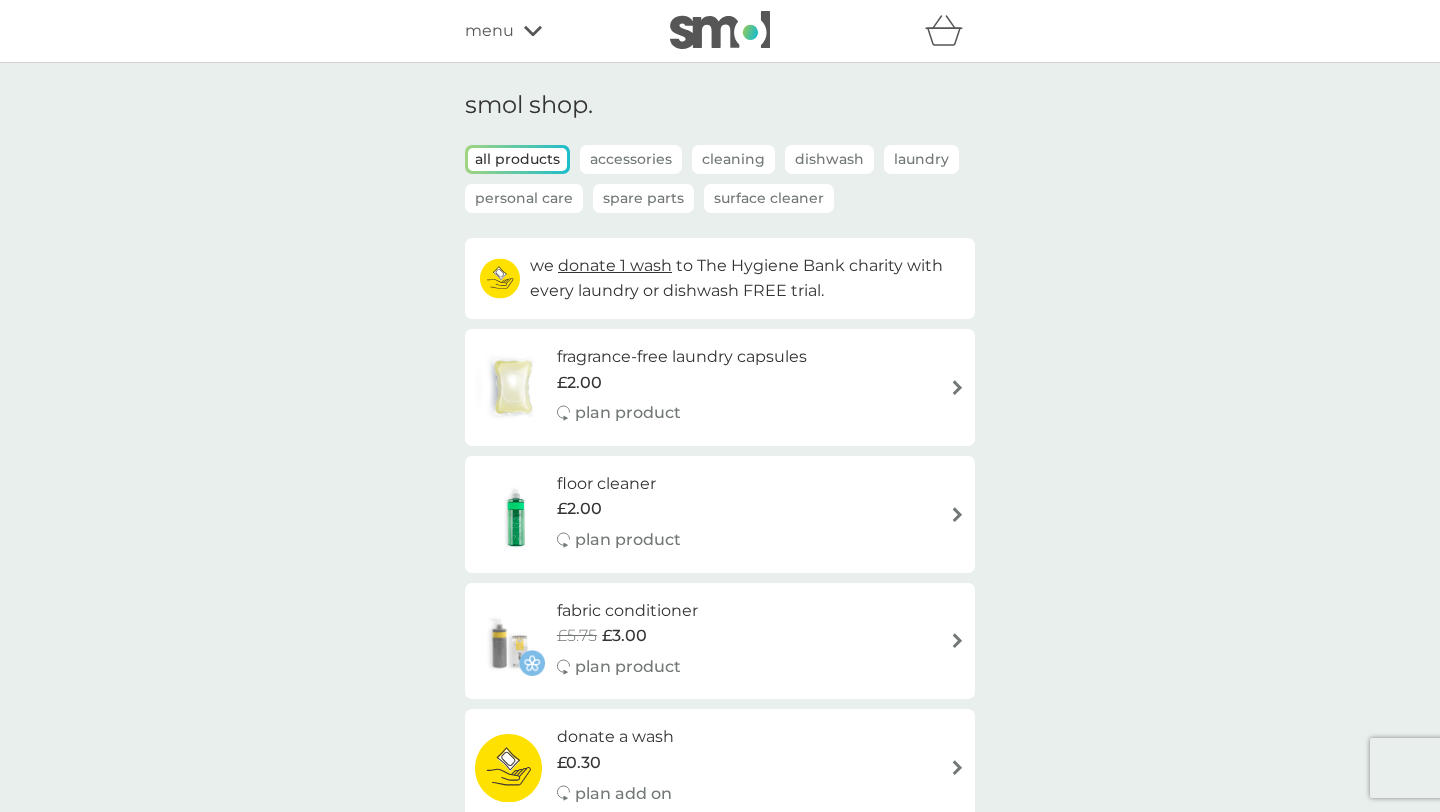 click on "Spare Parts" at bounding box center [643, 198] 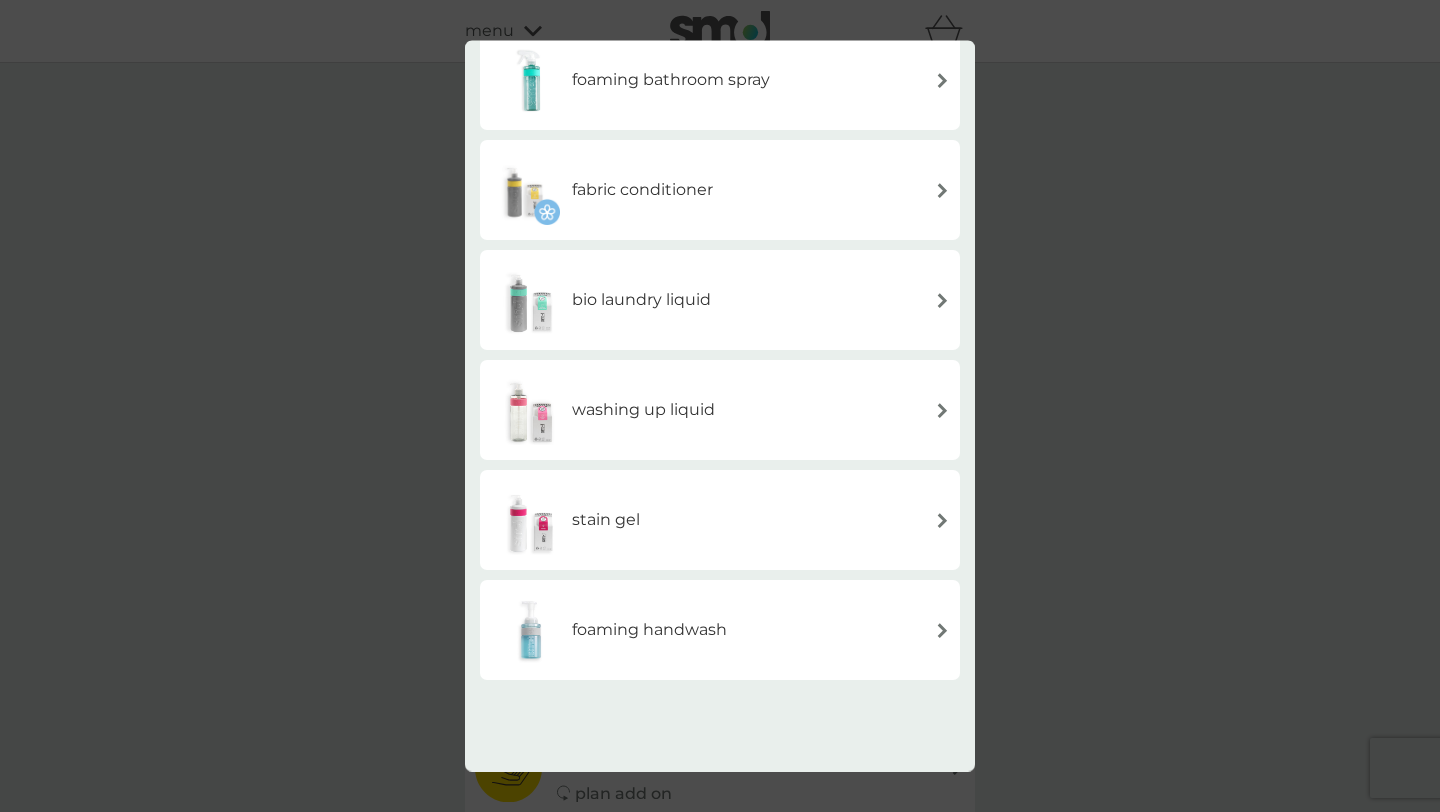 scroll, scrollTop: 469, scrollLeft: 0, axis: vertical 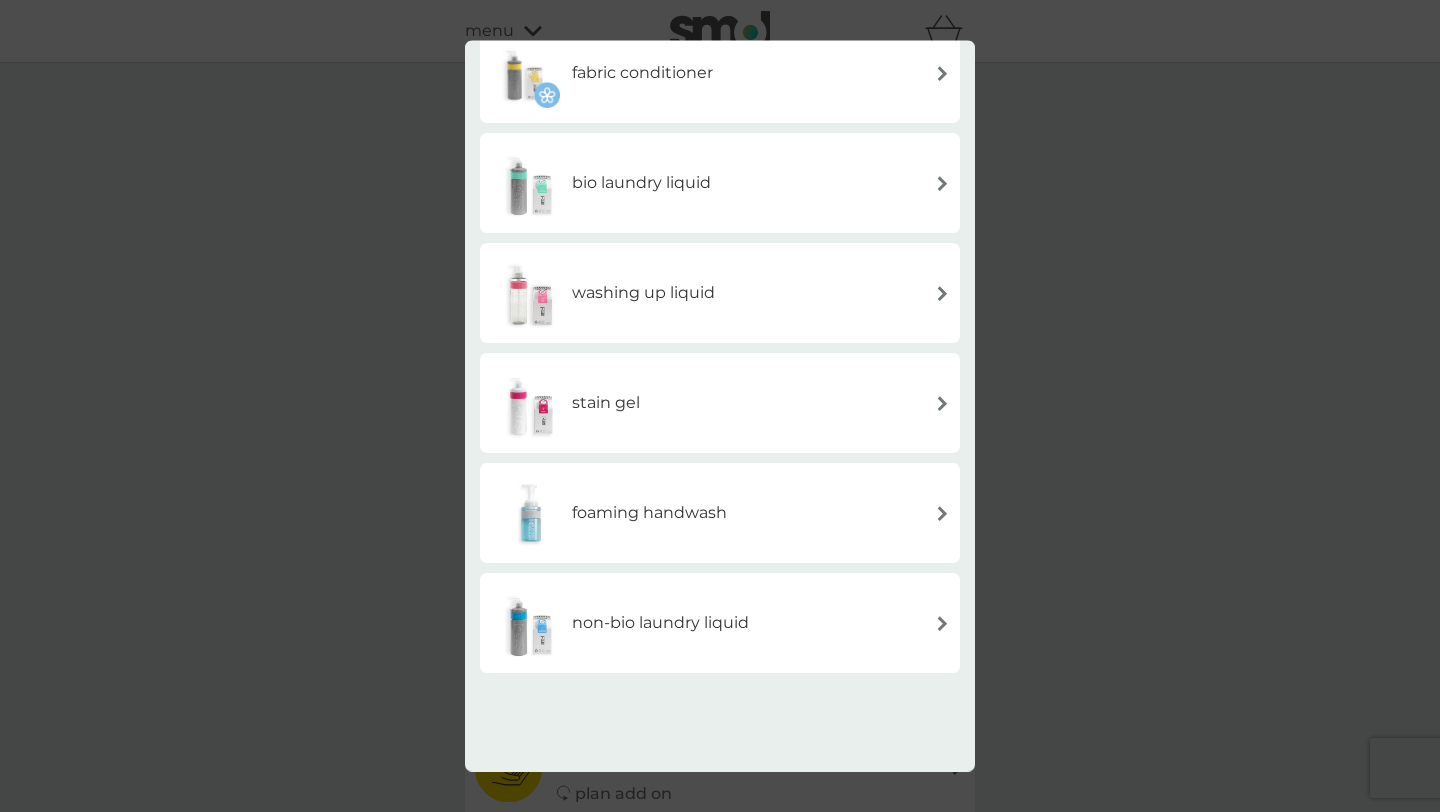 click on "foaming handwash" at bounding box center (649, 513) 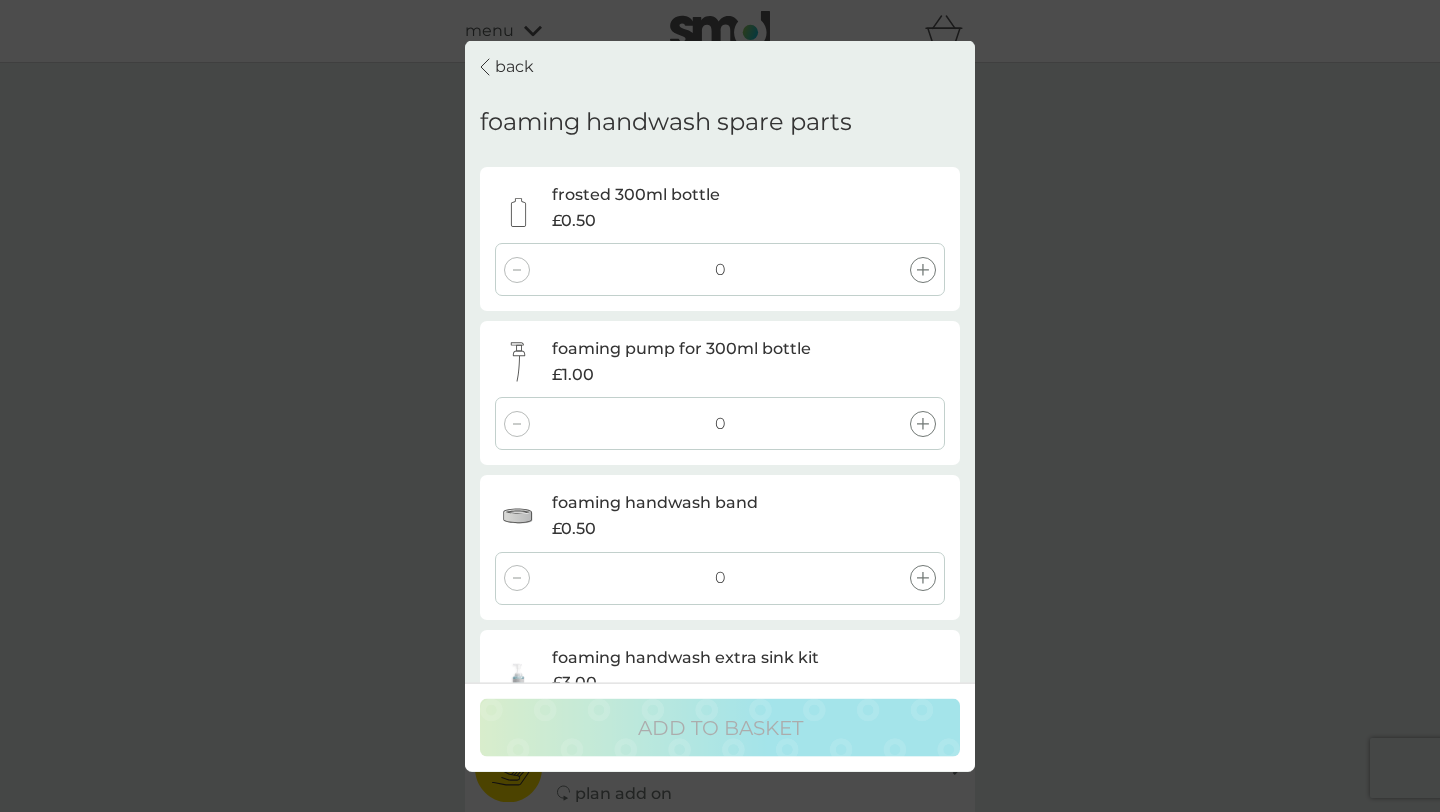 click 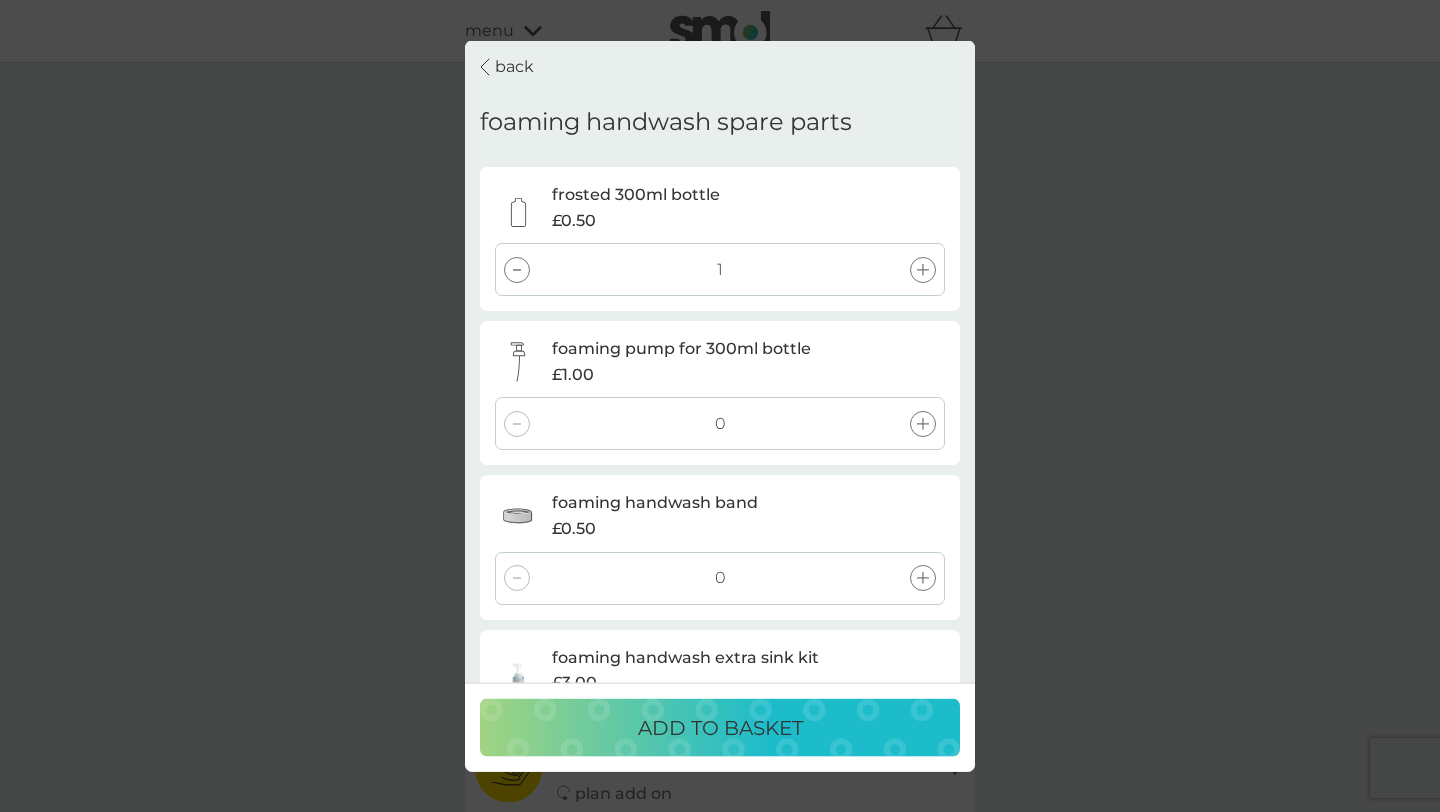 click 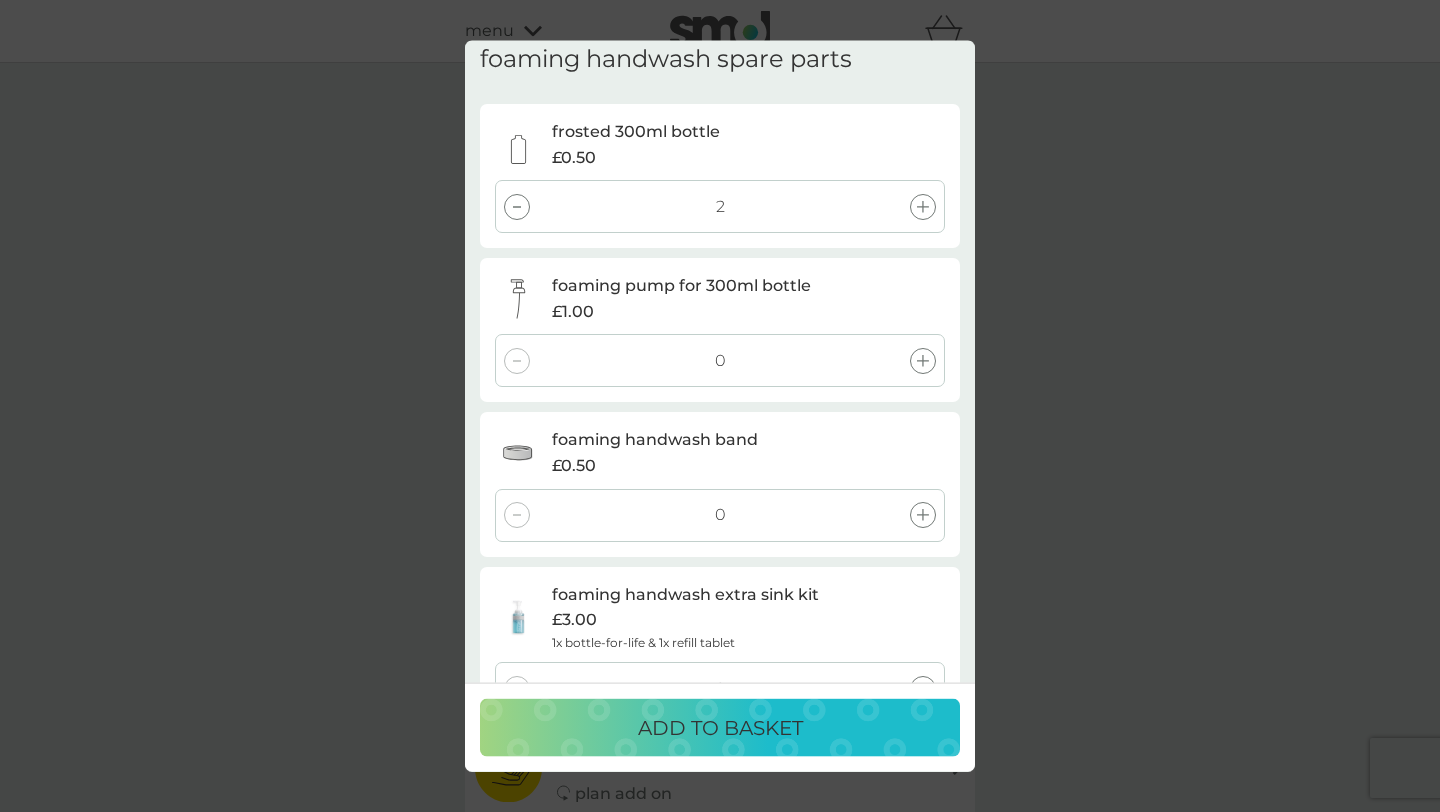 scroll, scrollTop: 79, scrollLeft: 0, axis: vertical 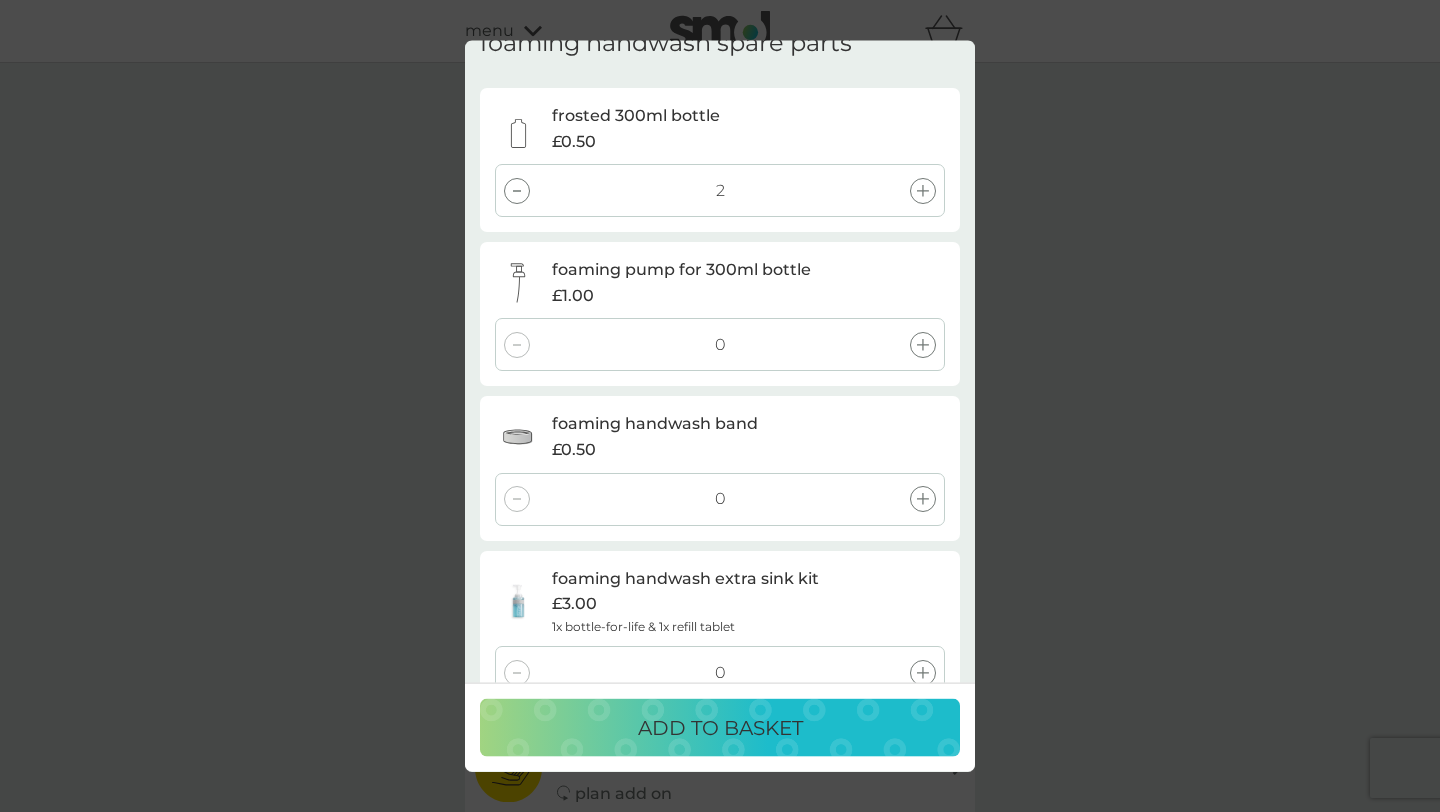 click at bounding box center [923, 345] 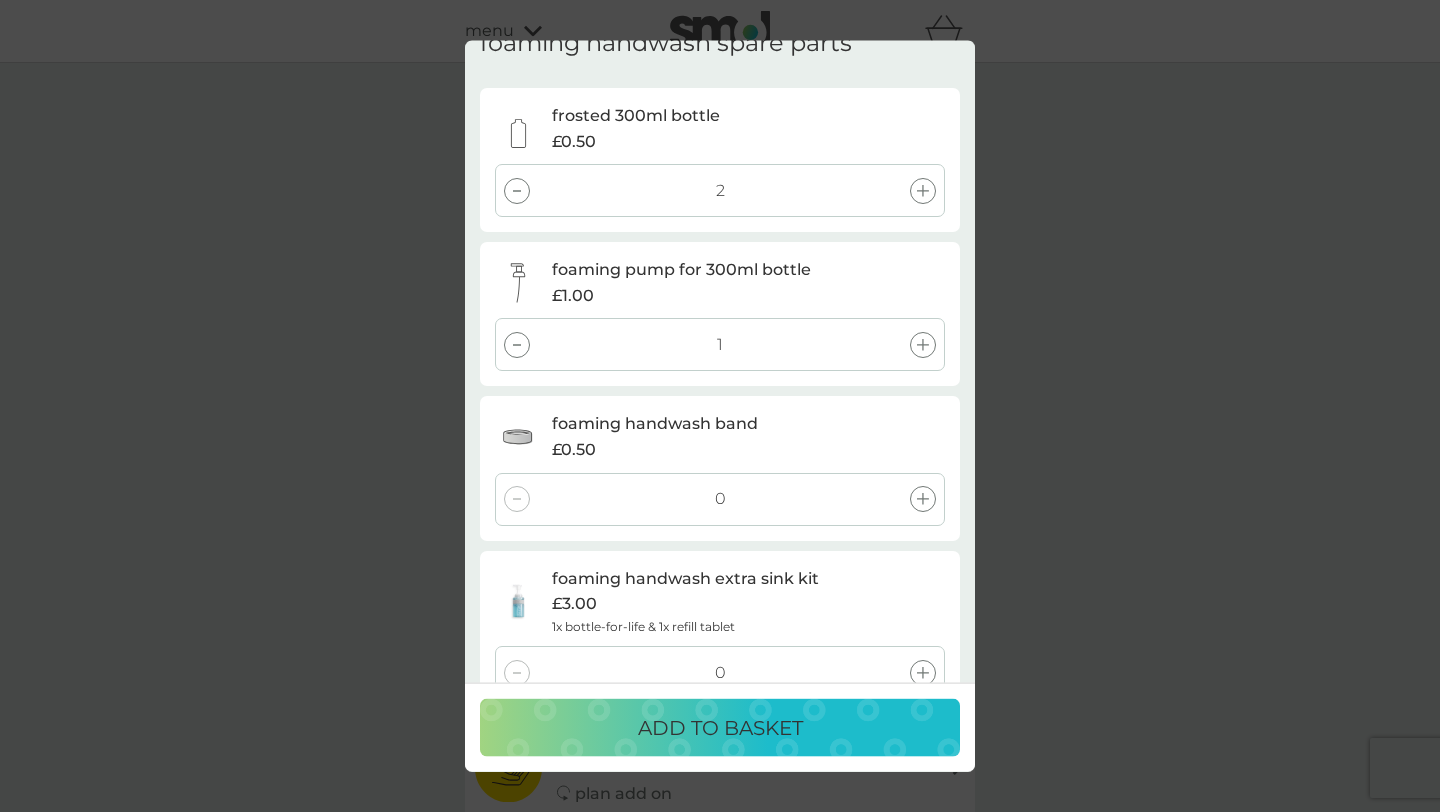 click at bounding box center (923, 345) 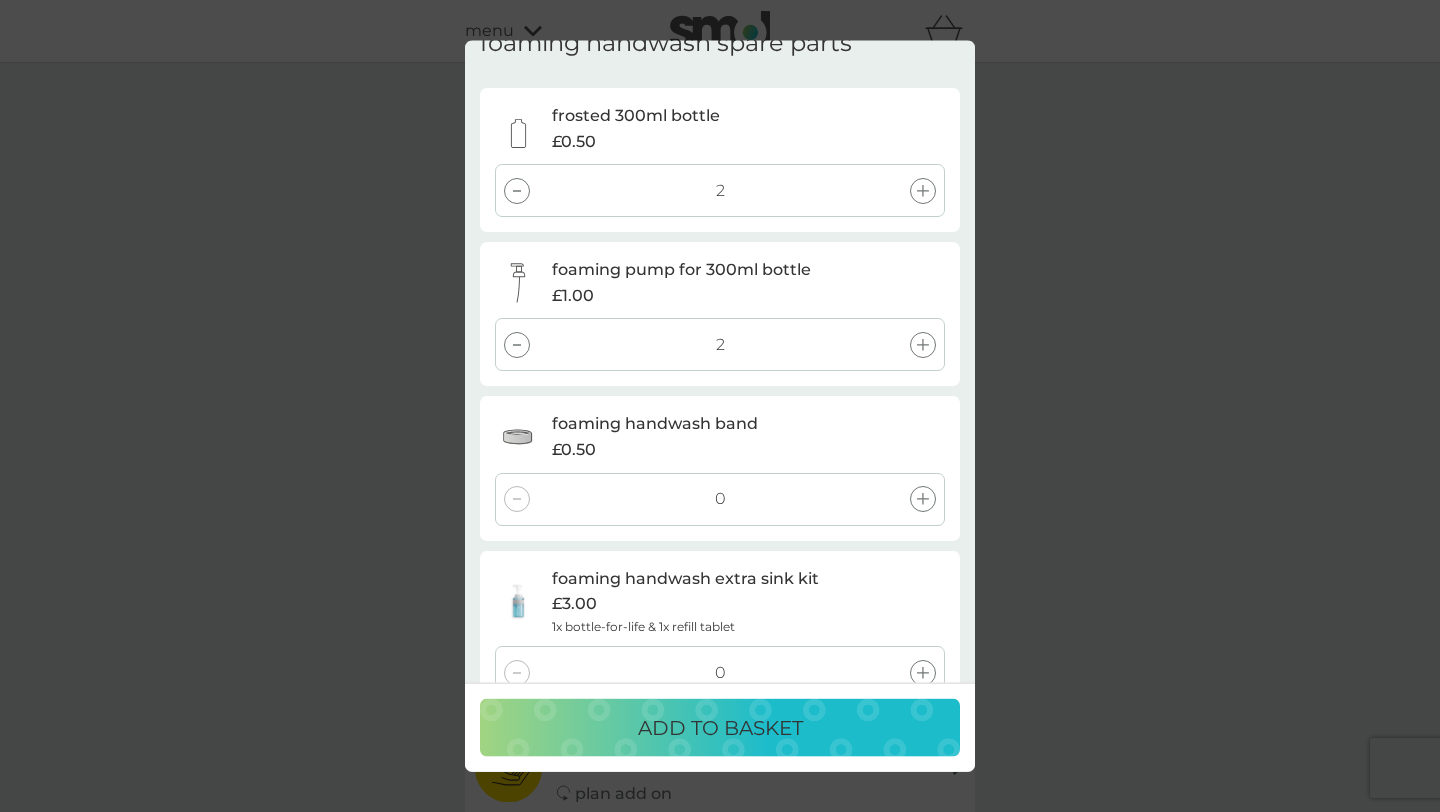 scroll, scrollTop: 125, scrollLeft: 0, axis: vertical 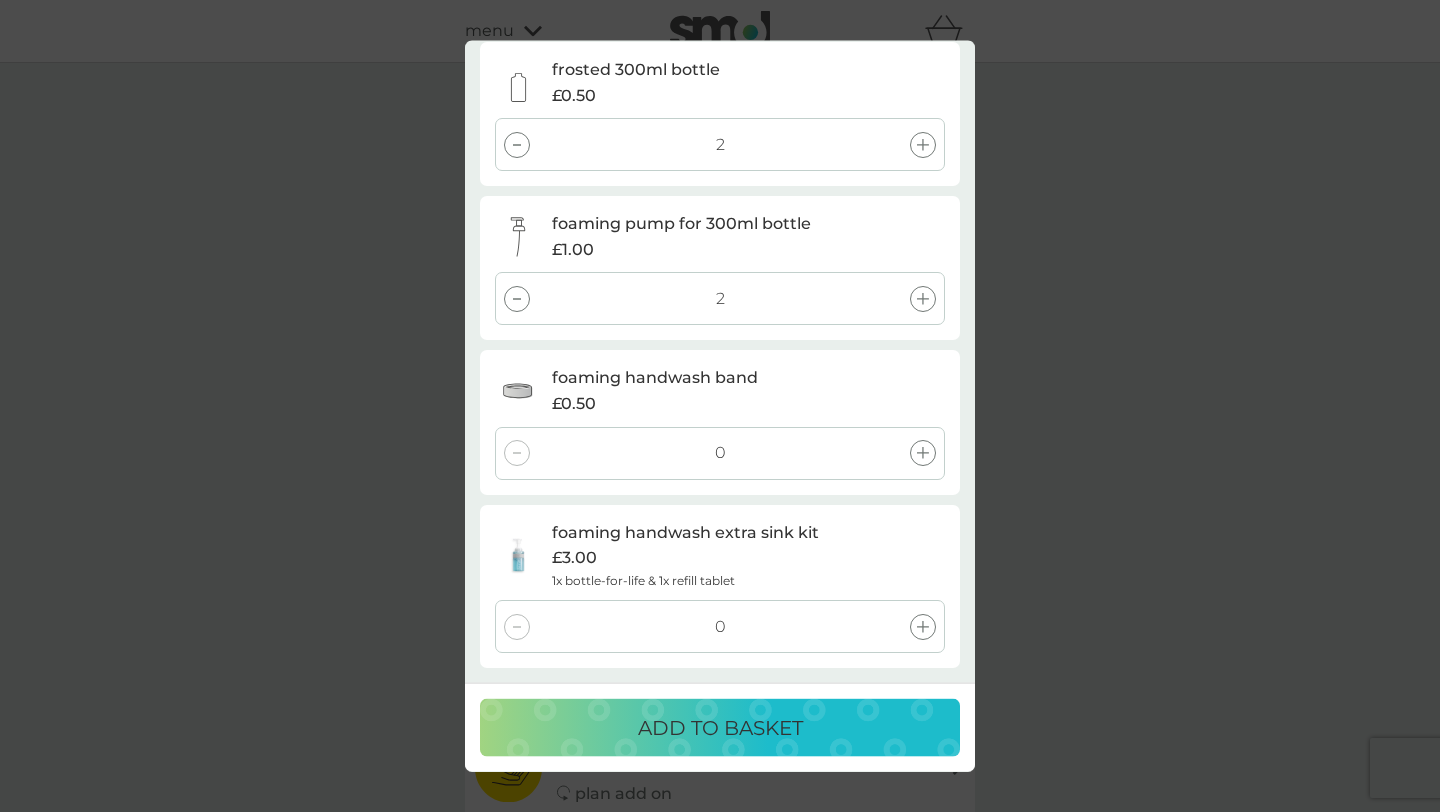 click at bounding box center [923, 453] 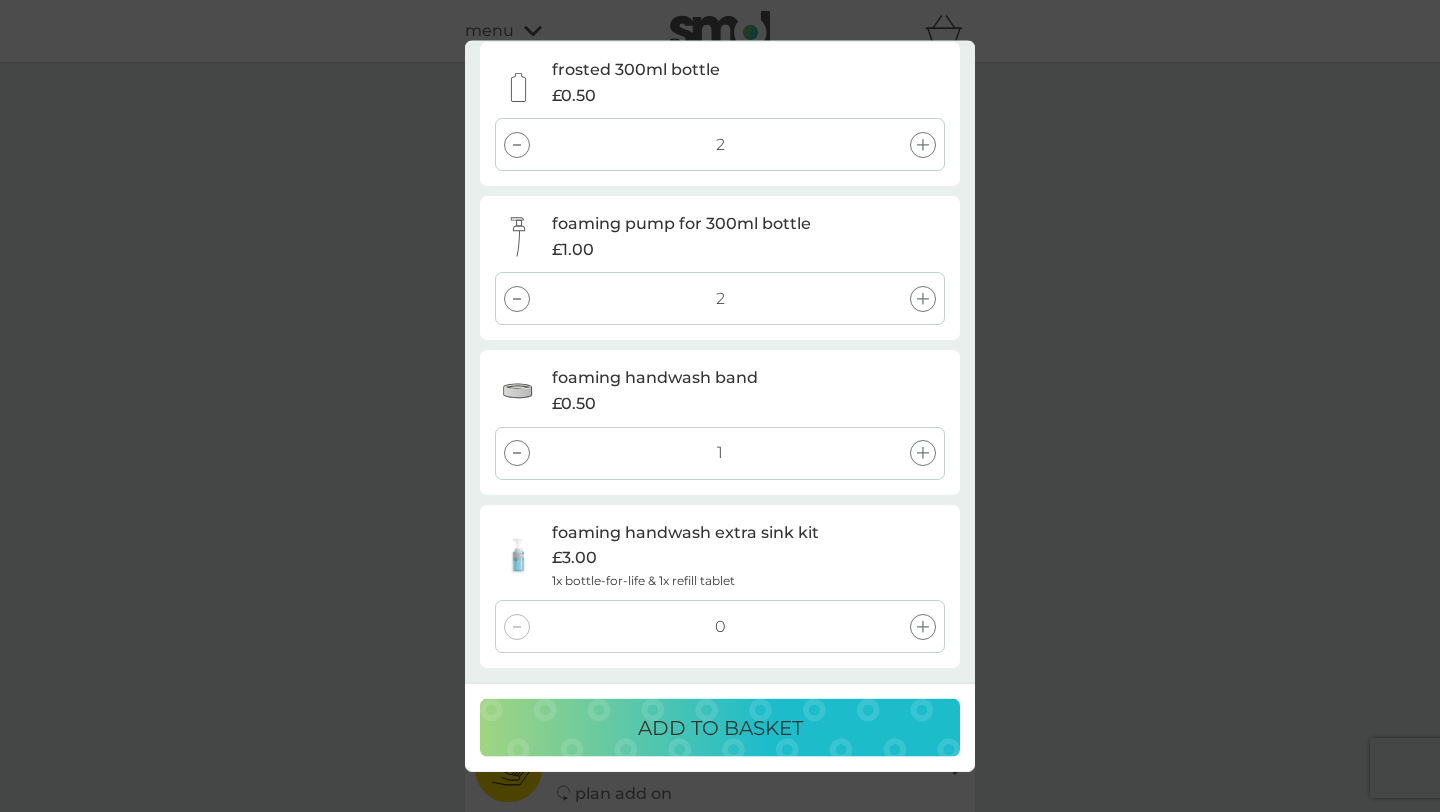 click at bounding box center [923, 453] 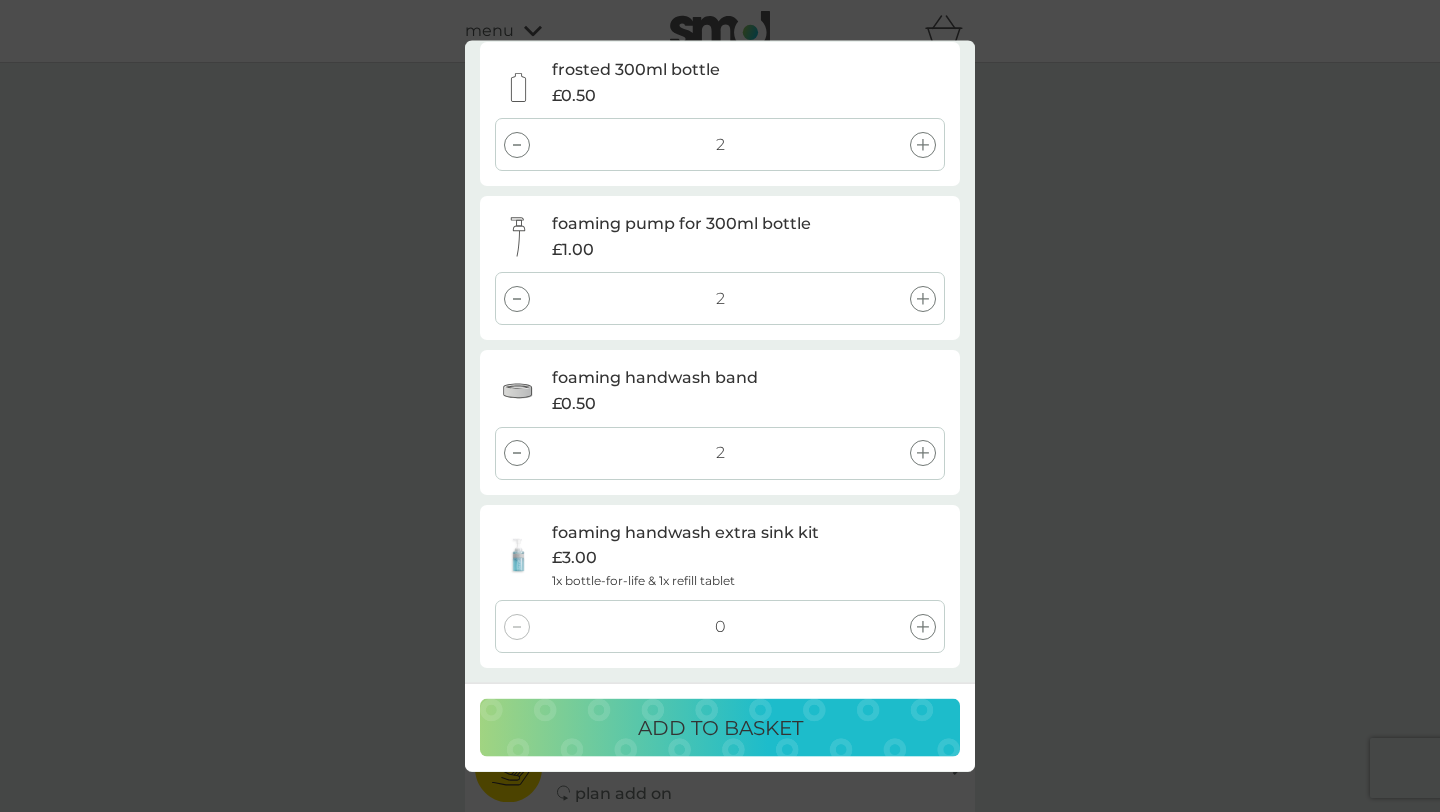 click 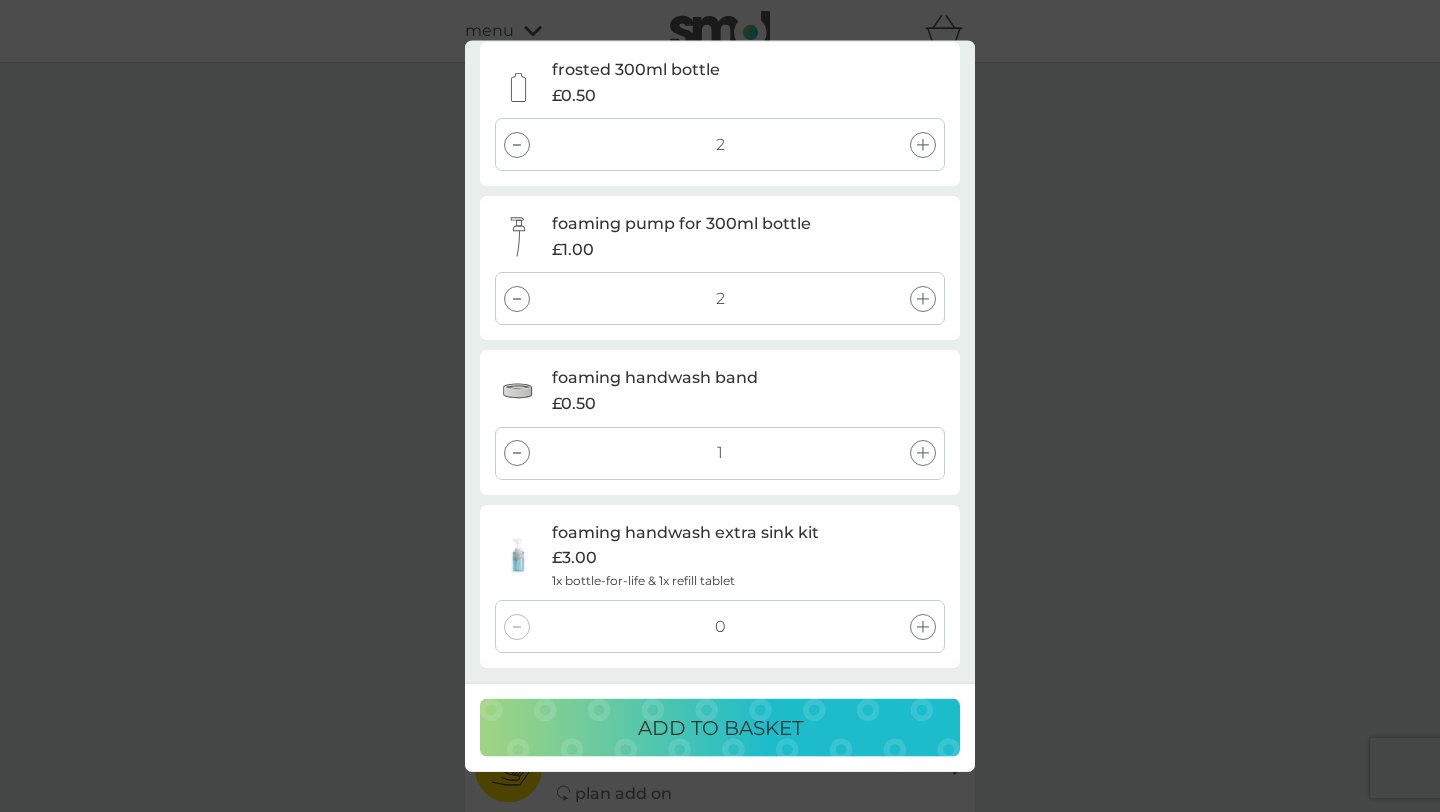 click 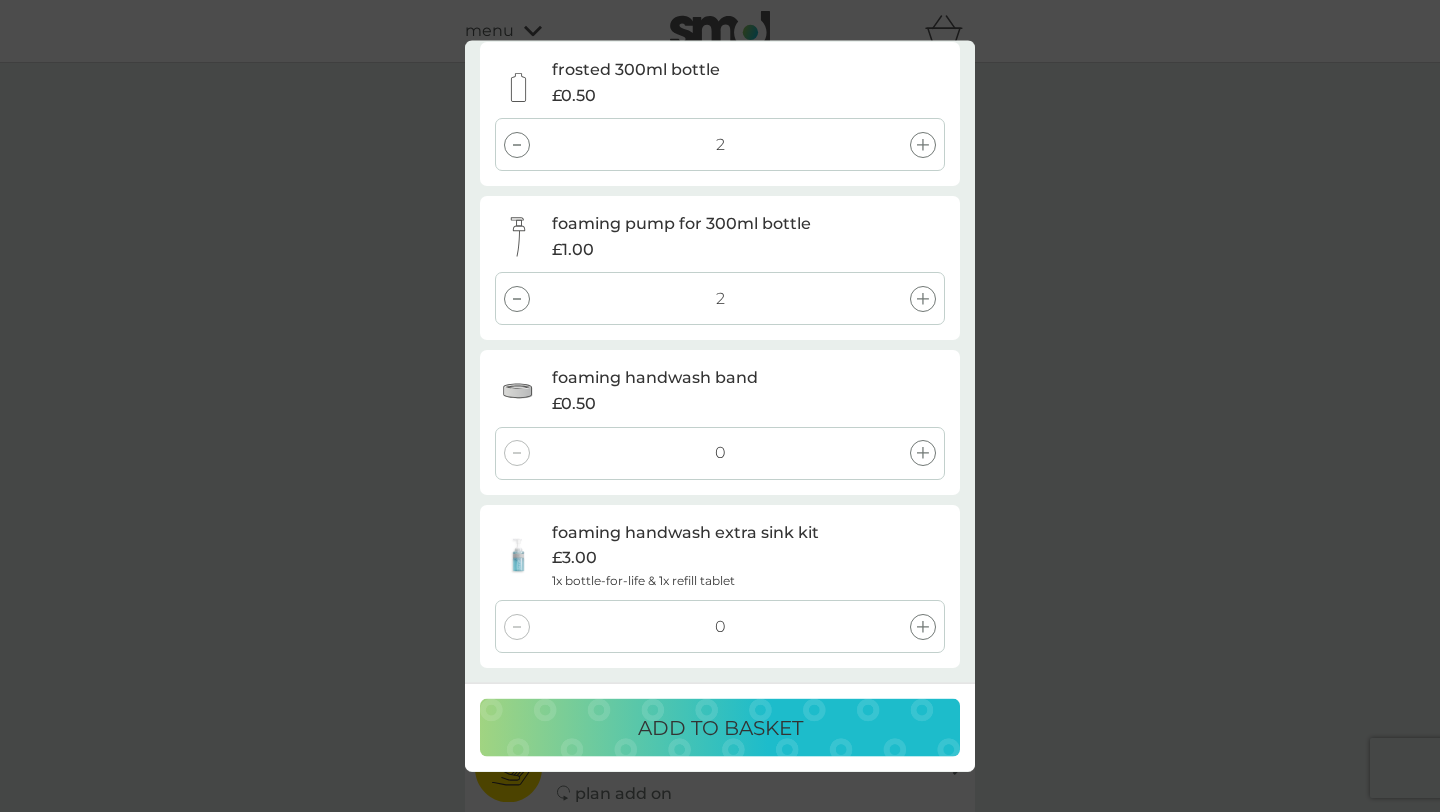 click at bounding box center [517, 299] 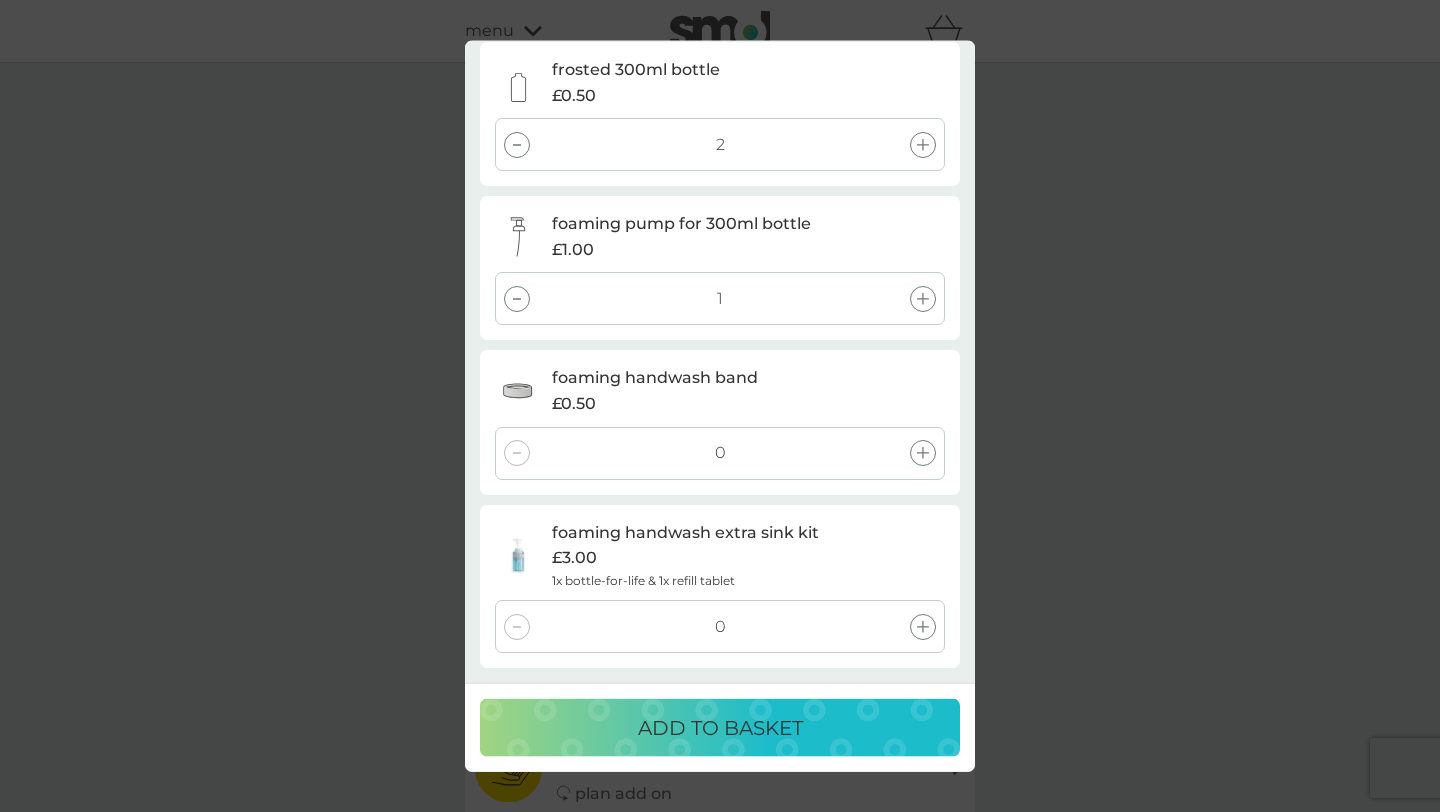 click at bounding box center (517, 299) 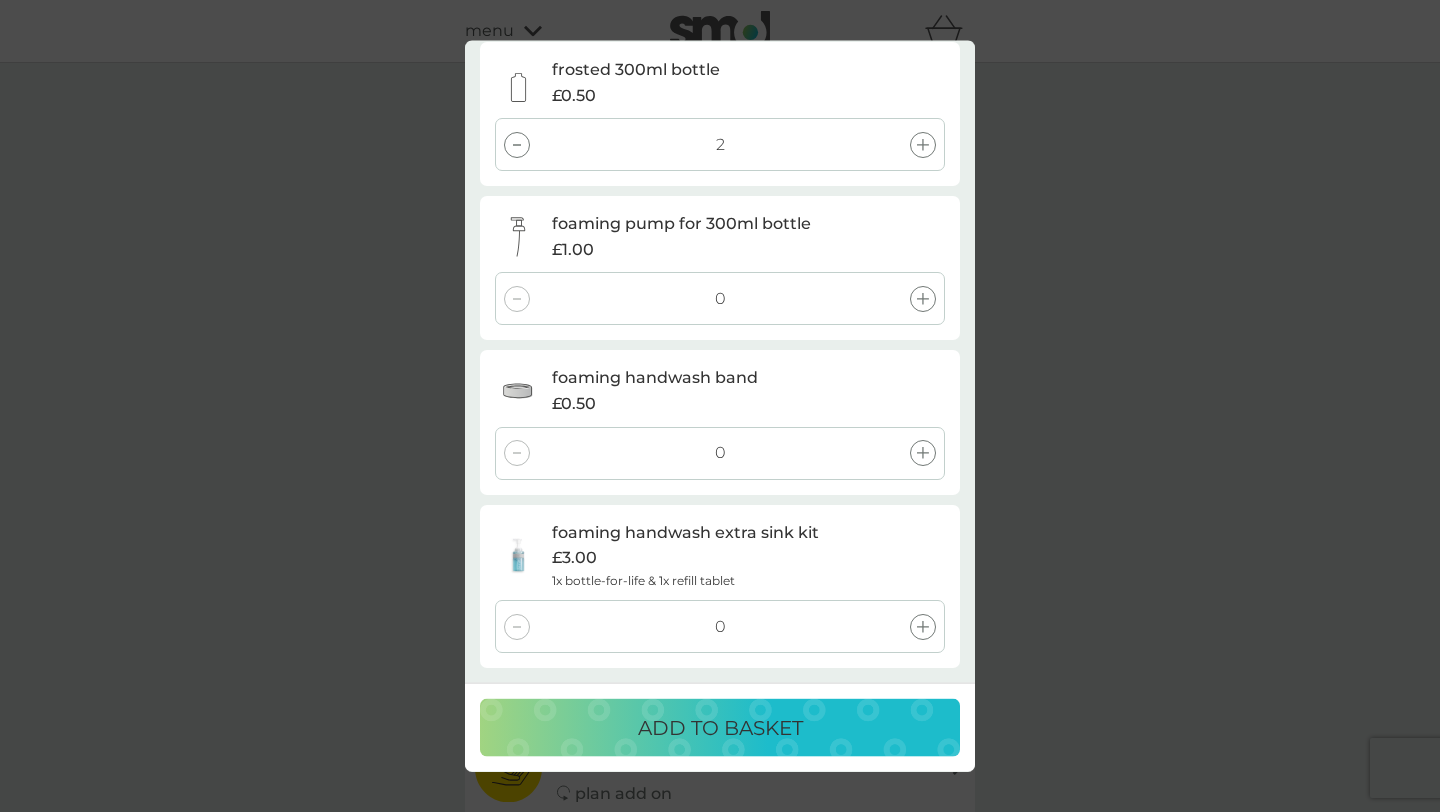 scroll, scrollTop: 42, scrollLeft: 0, axis: vertical 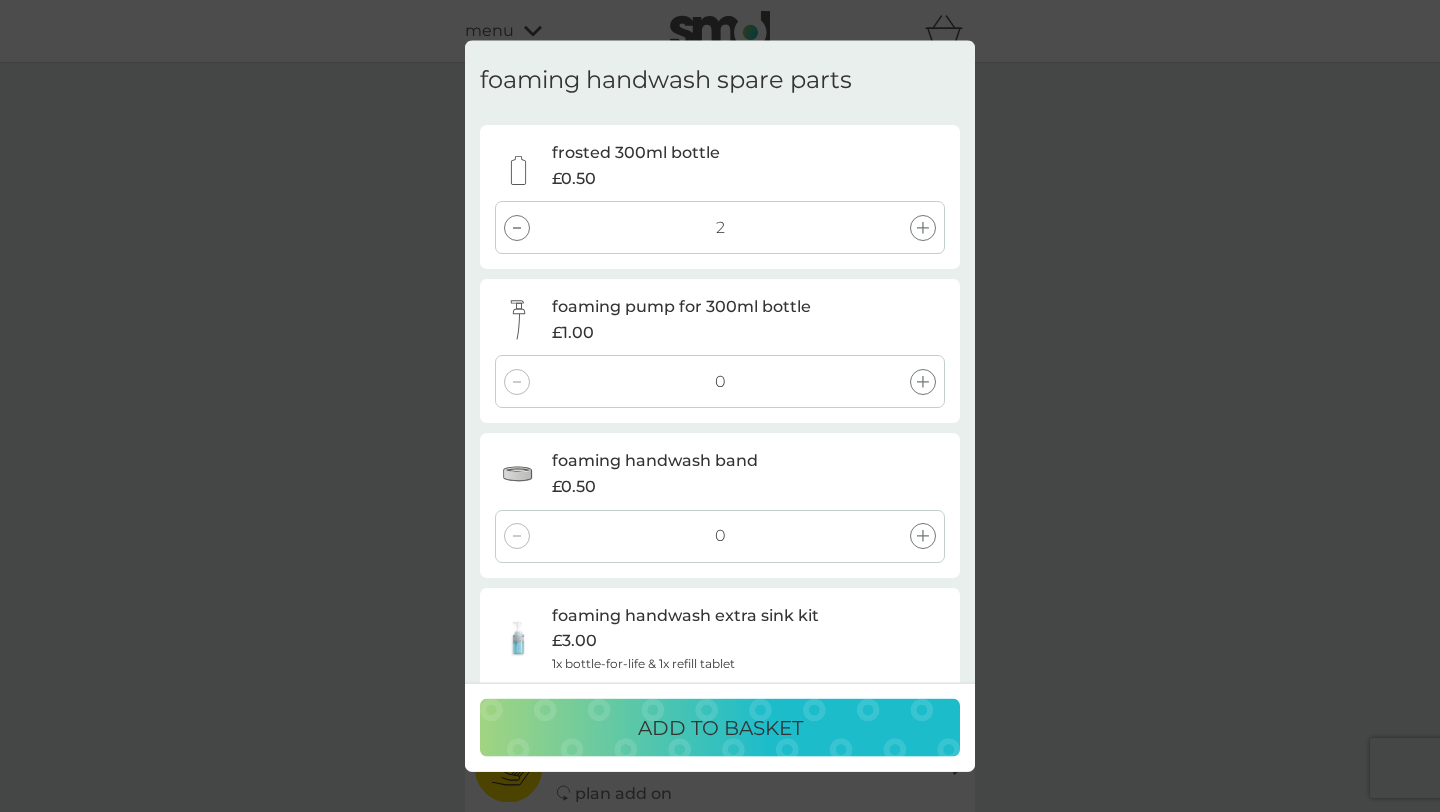 click on "2" at bounding box center [720, 227] 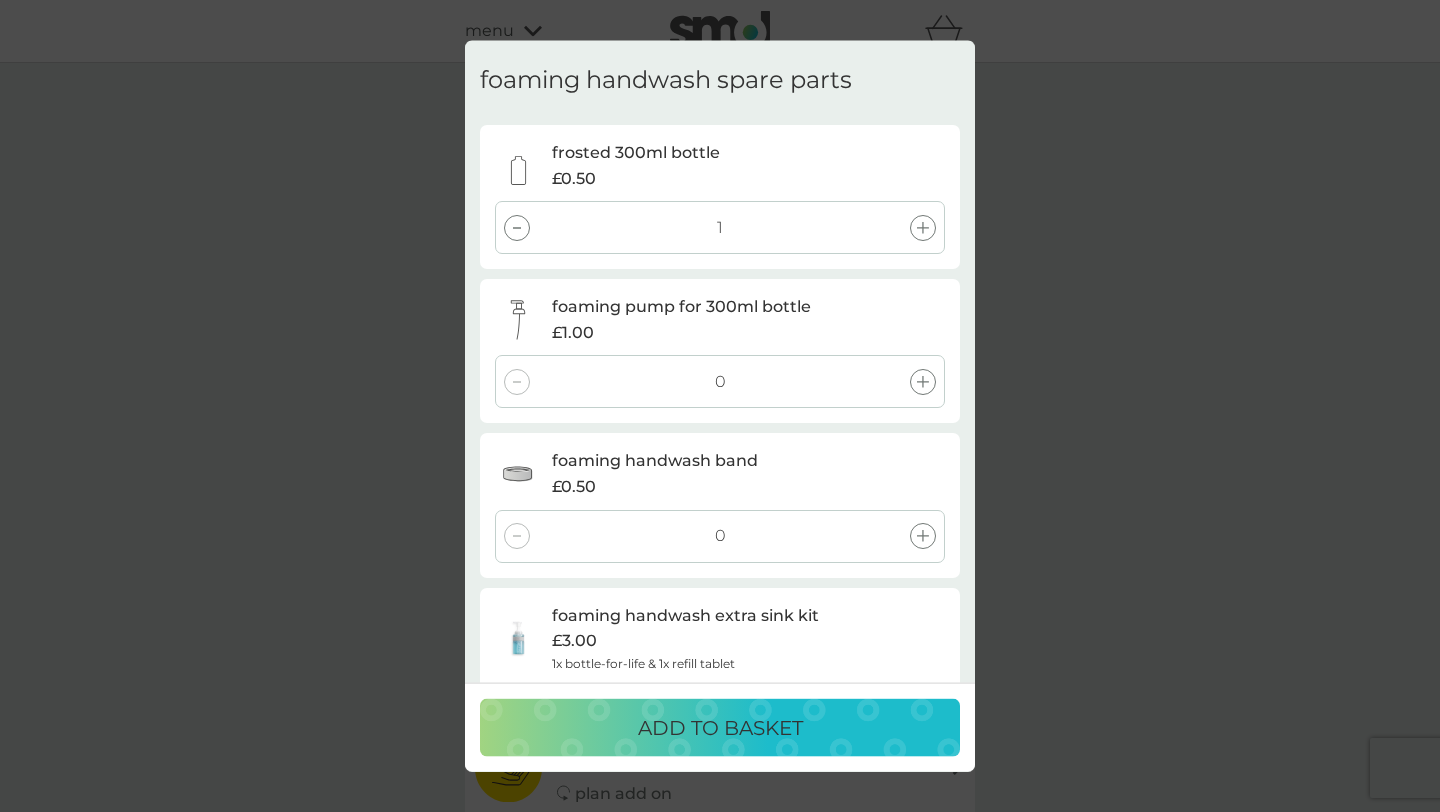 click at bounding box center [517, 227] 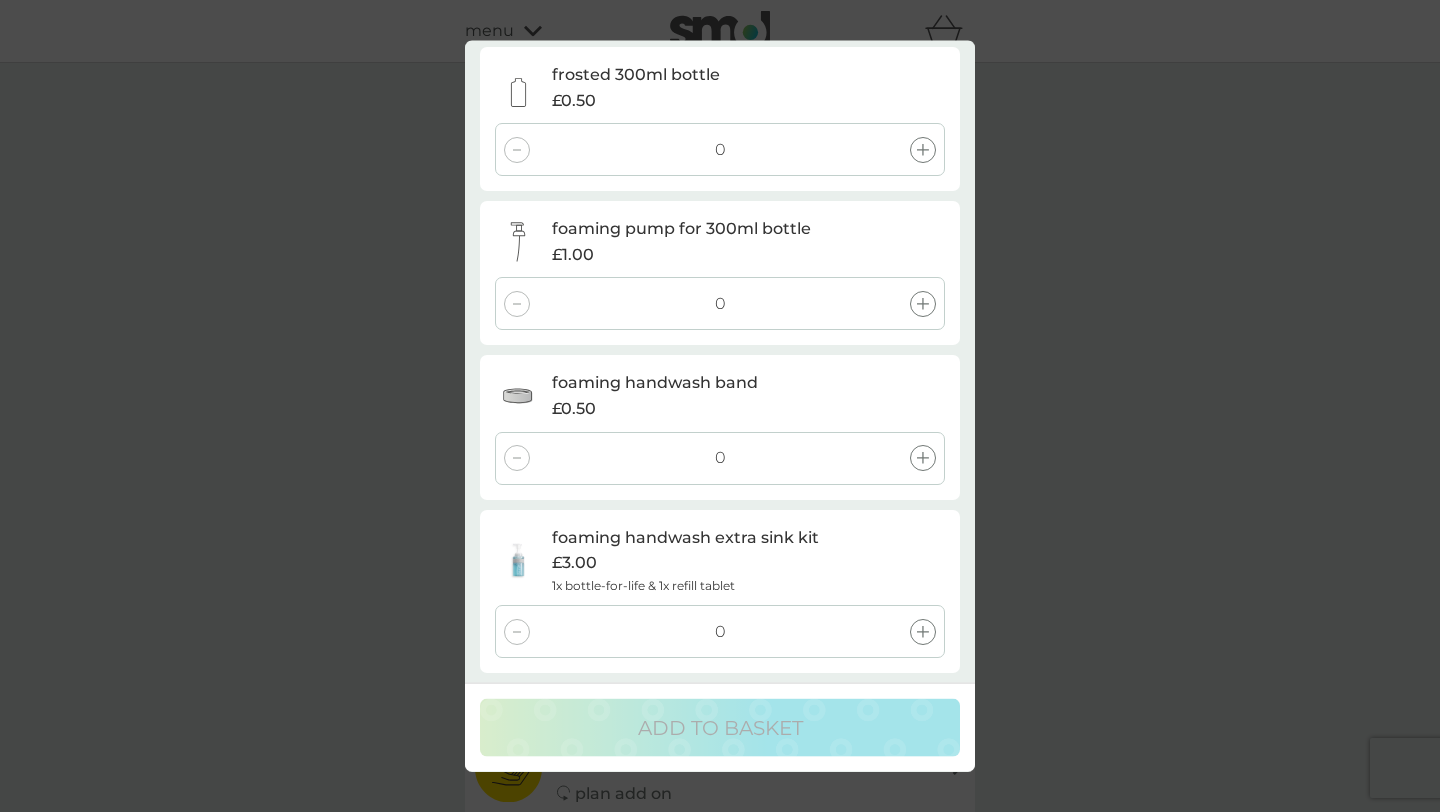 scroll, scrollTop: 125, scrollLeft: 0, axis: vertical 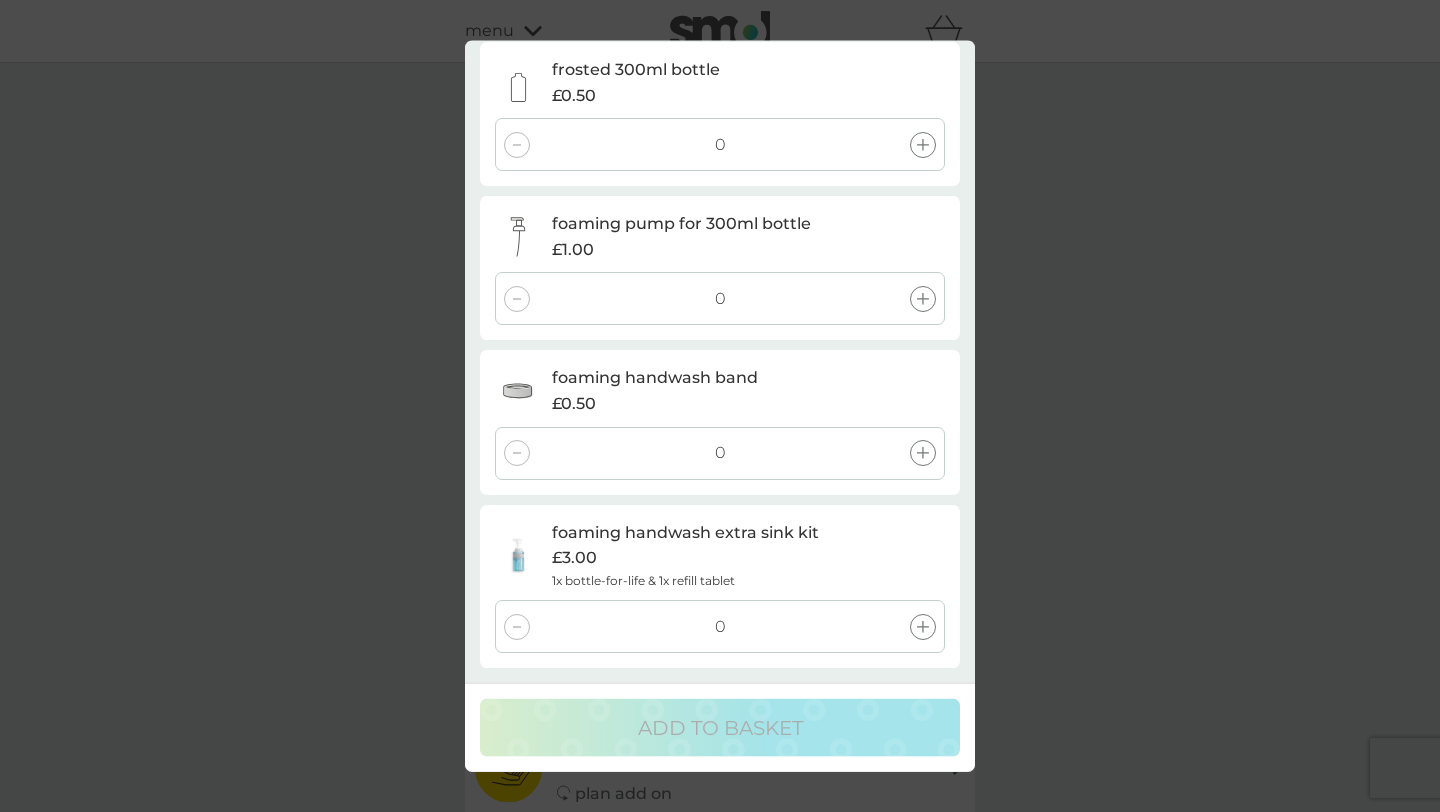 click 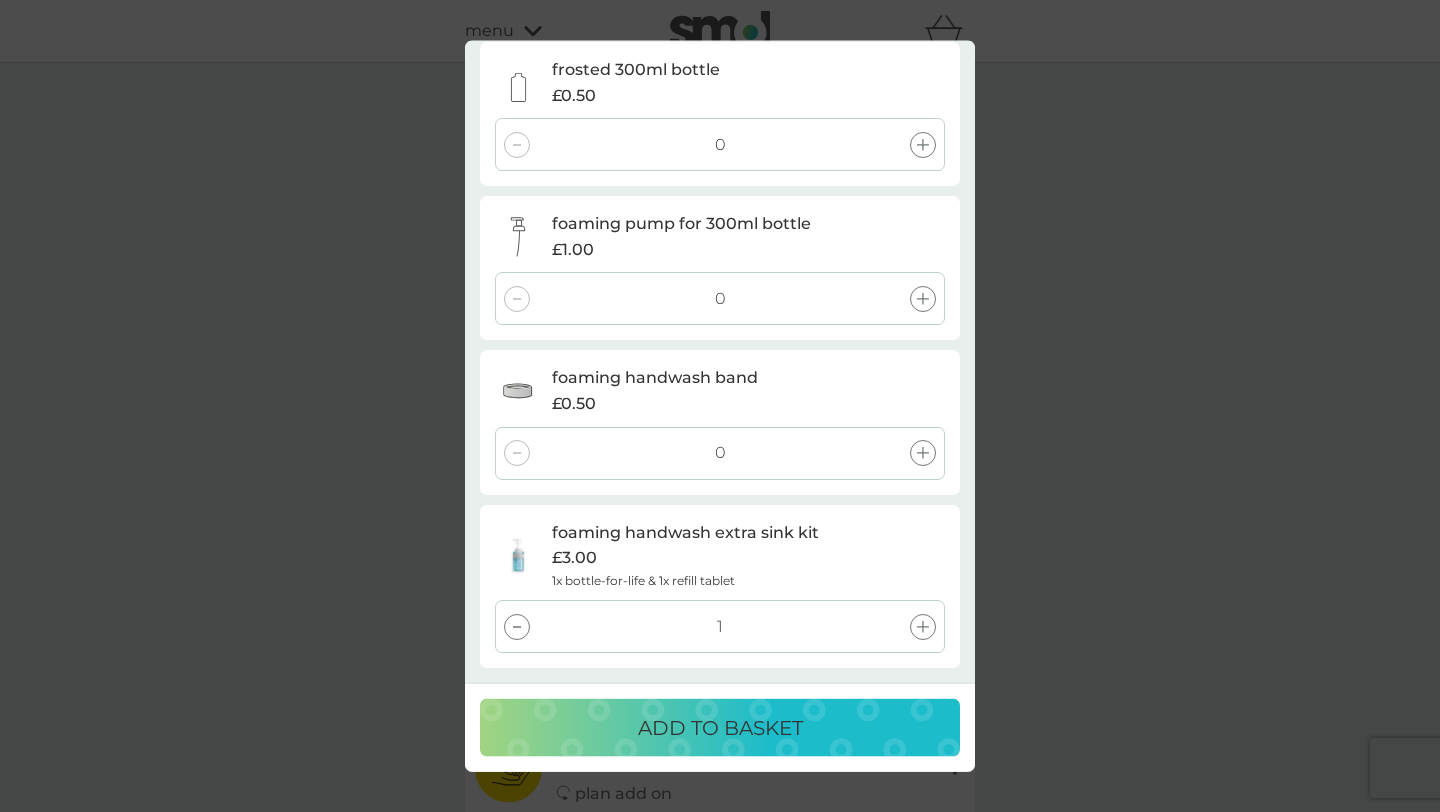 click 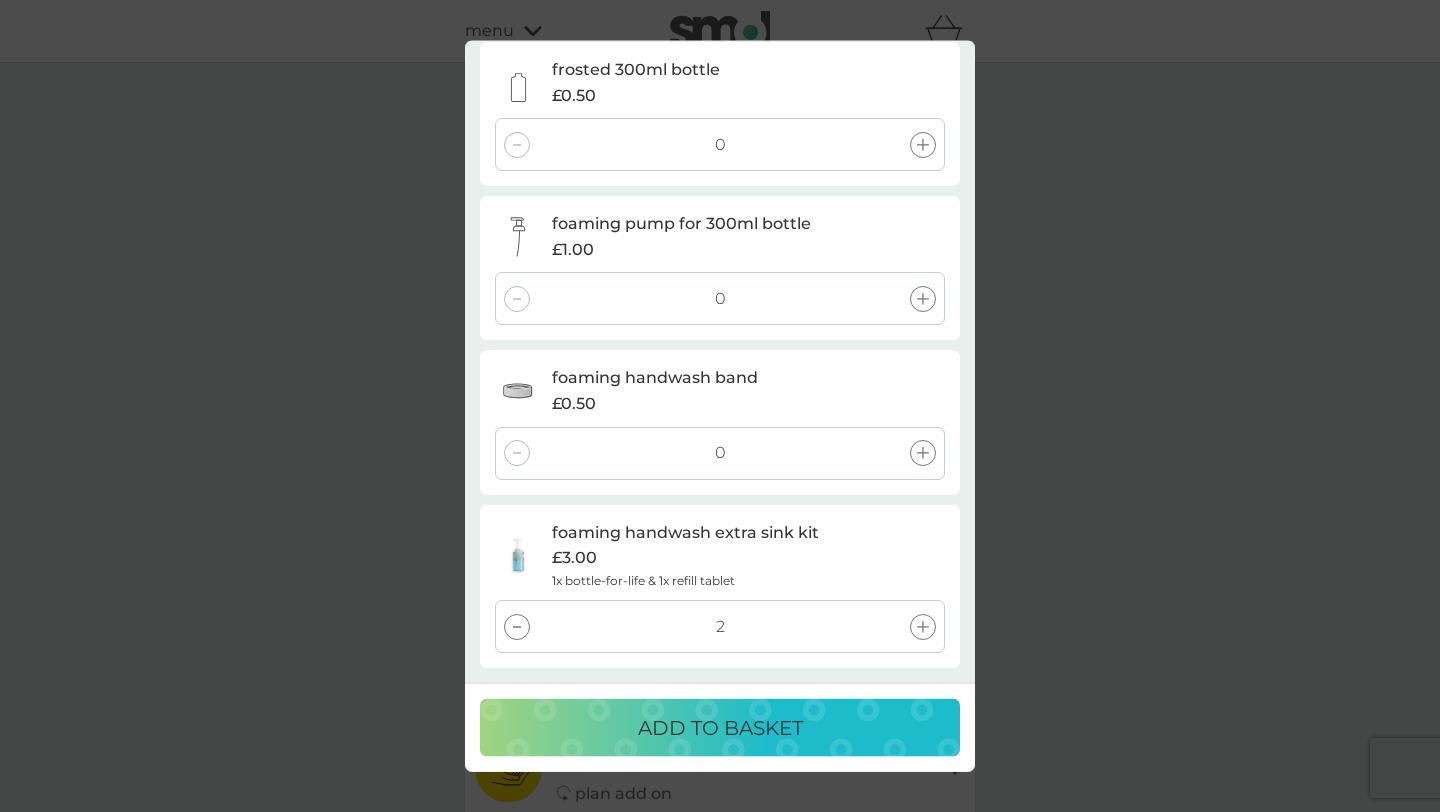 click at bounding box center [517, 626] 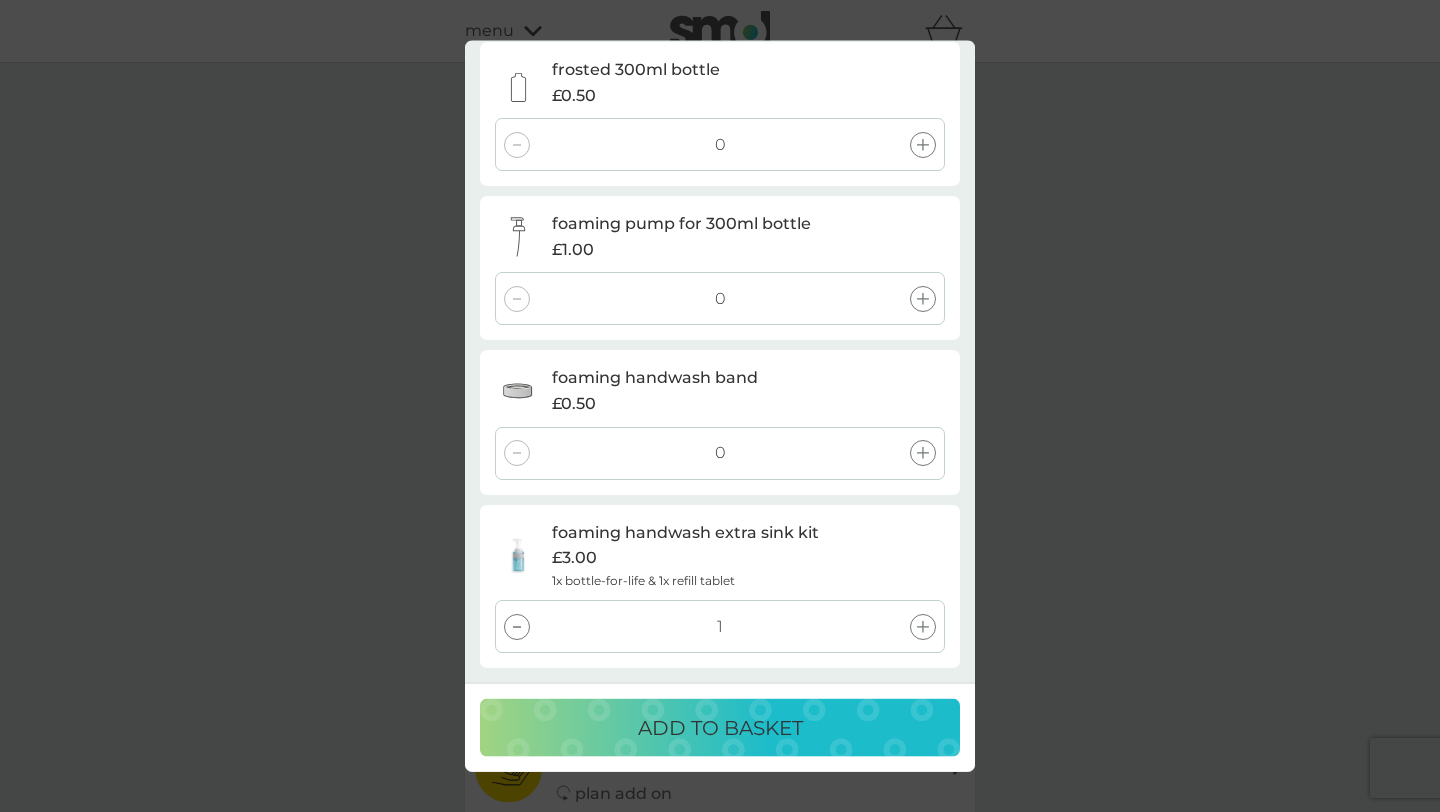 click at bounding box center (517, 626) 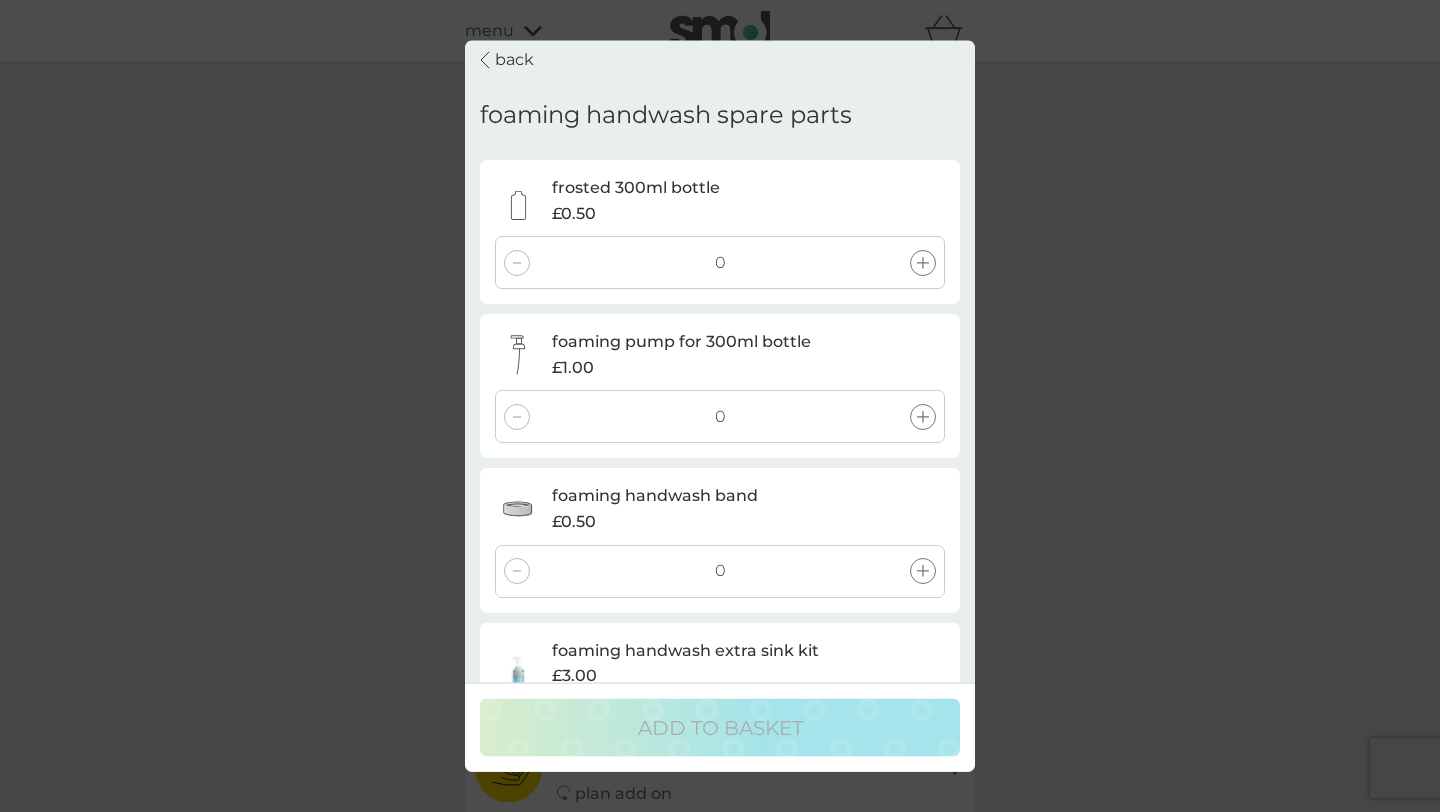 scroll, scrollTop: 0, scrollLeft: 0, axis: both 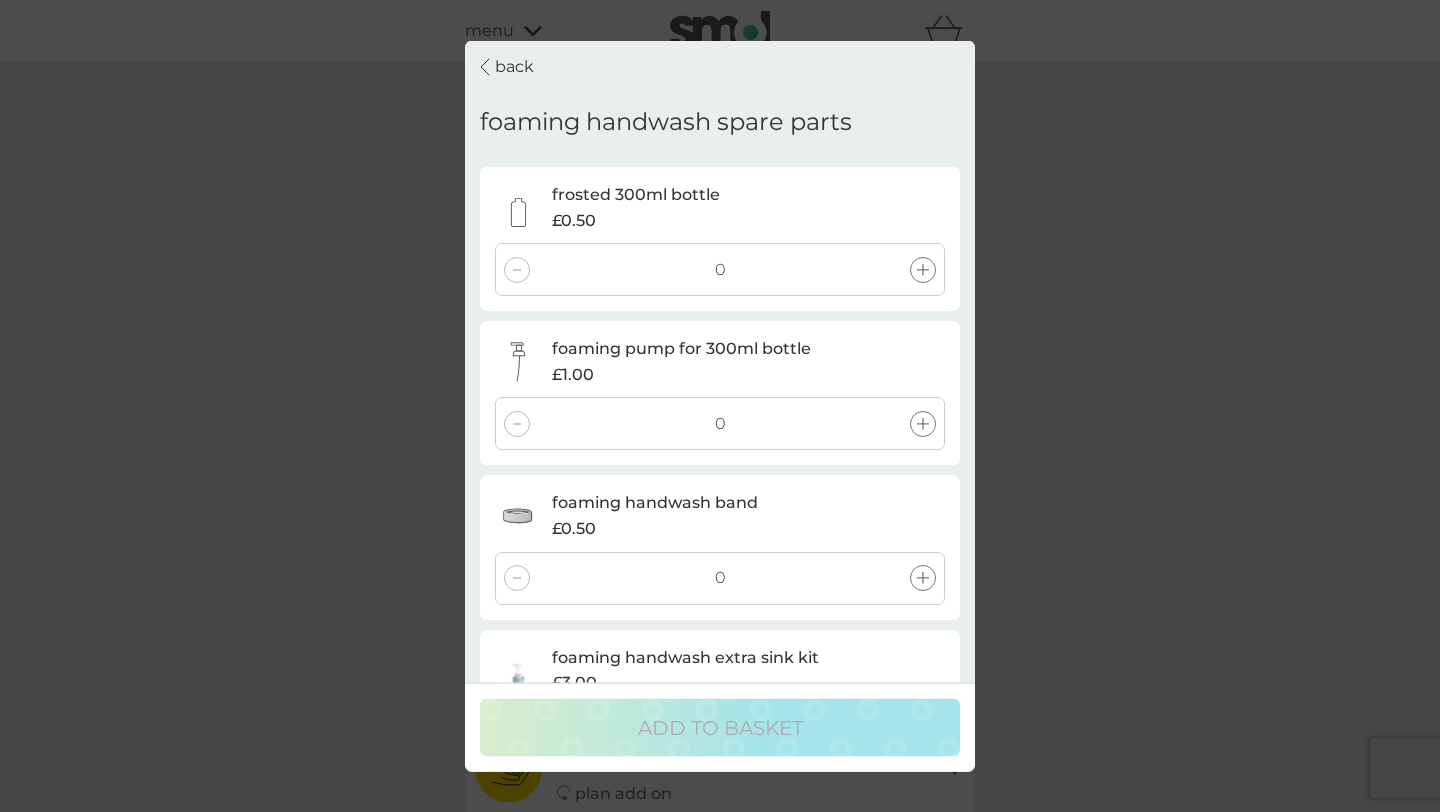 click at bounding box center [923, 269] 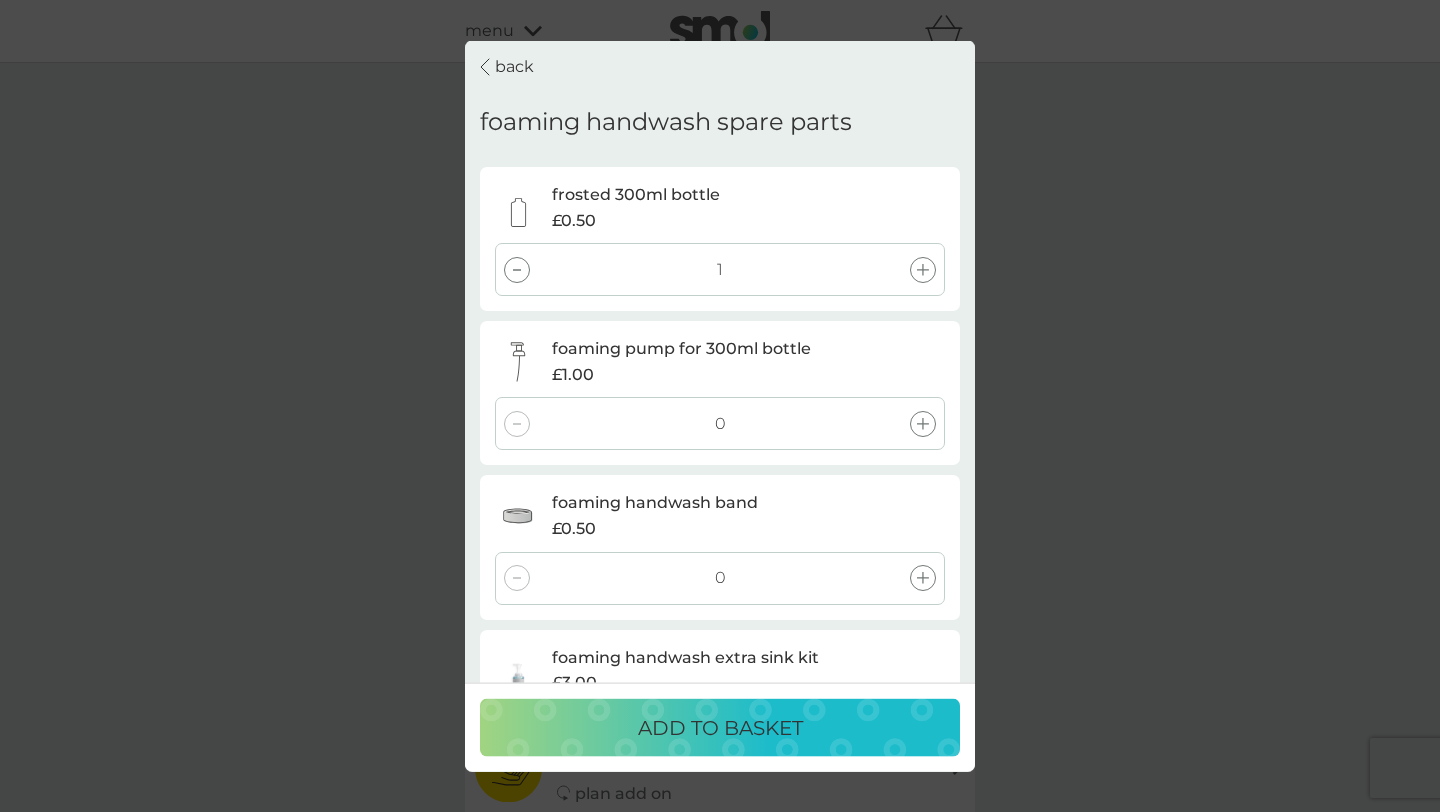 click at bounding box center (517, 269) 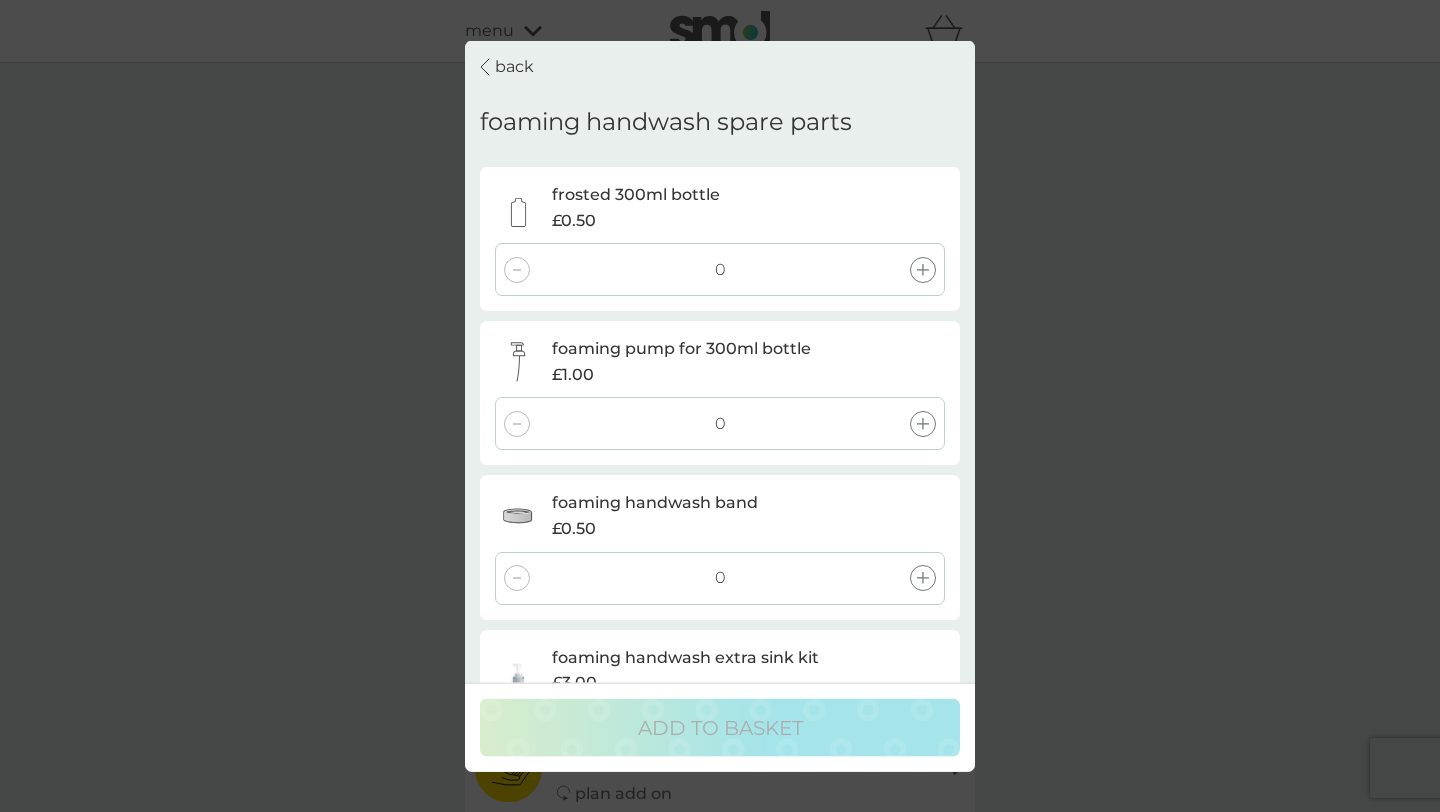 scroll, scrollTop: 125, scrollLeft: 0, axis: vertical 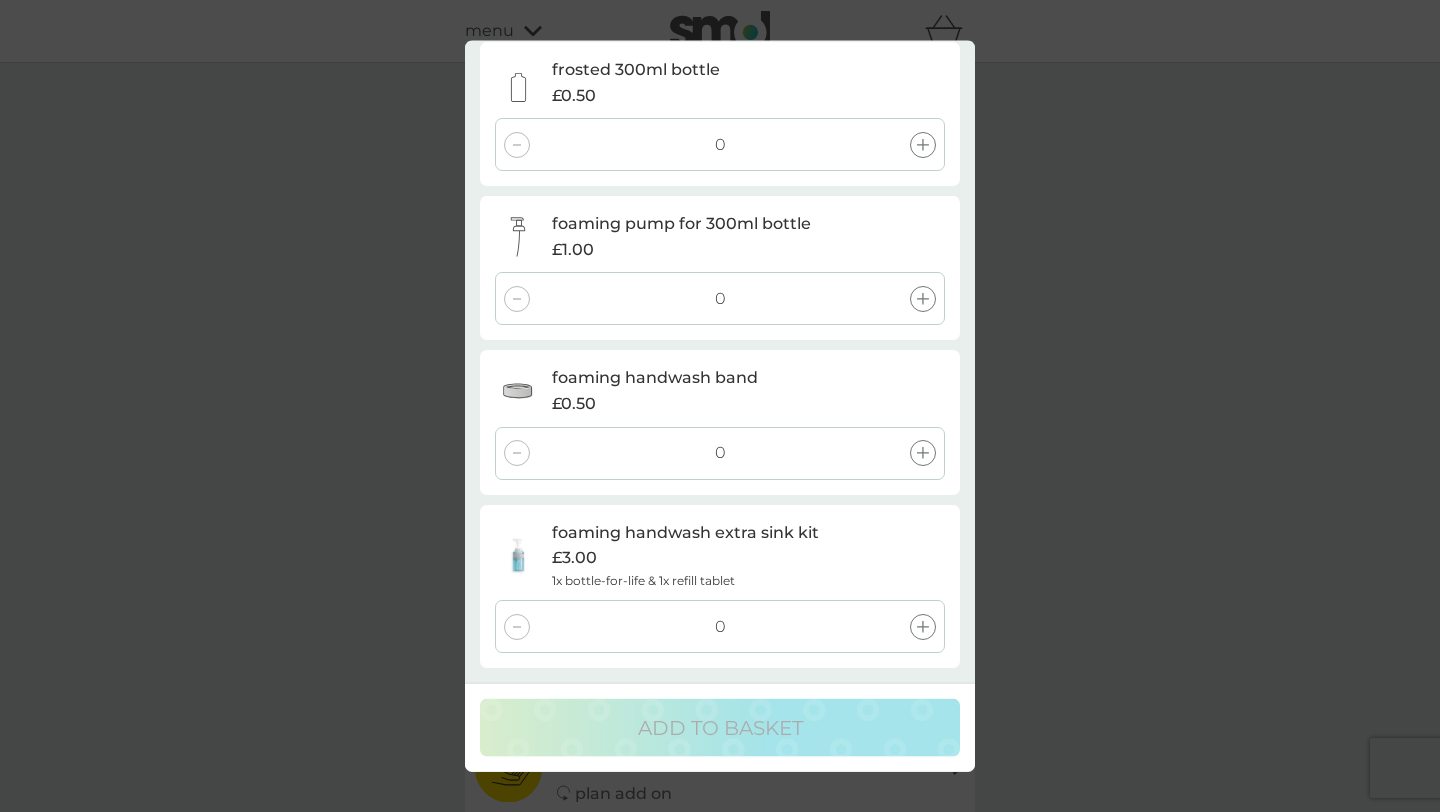 click 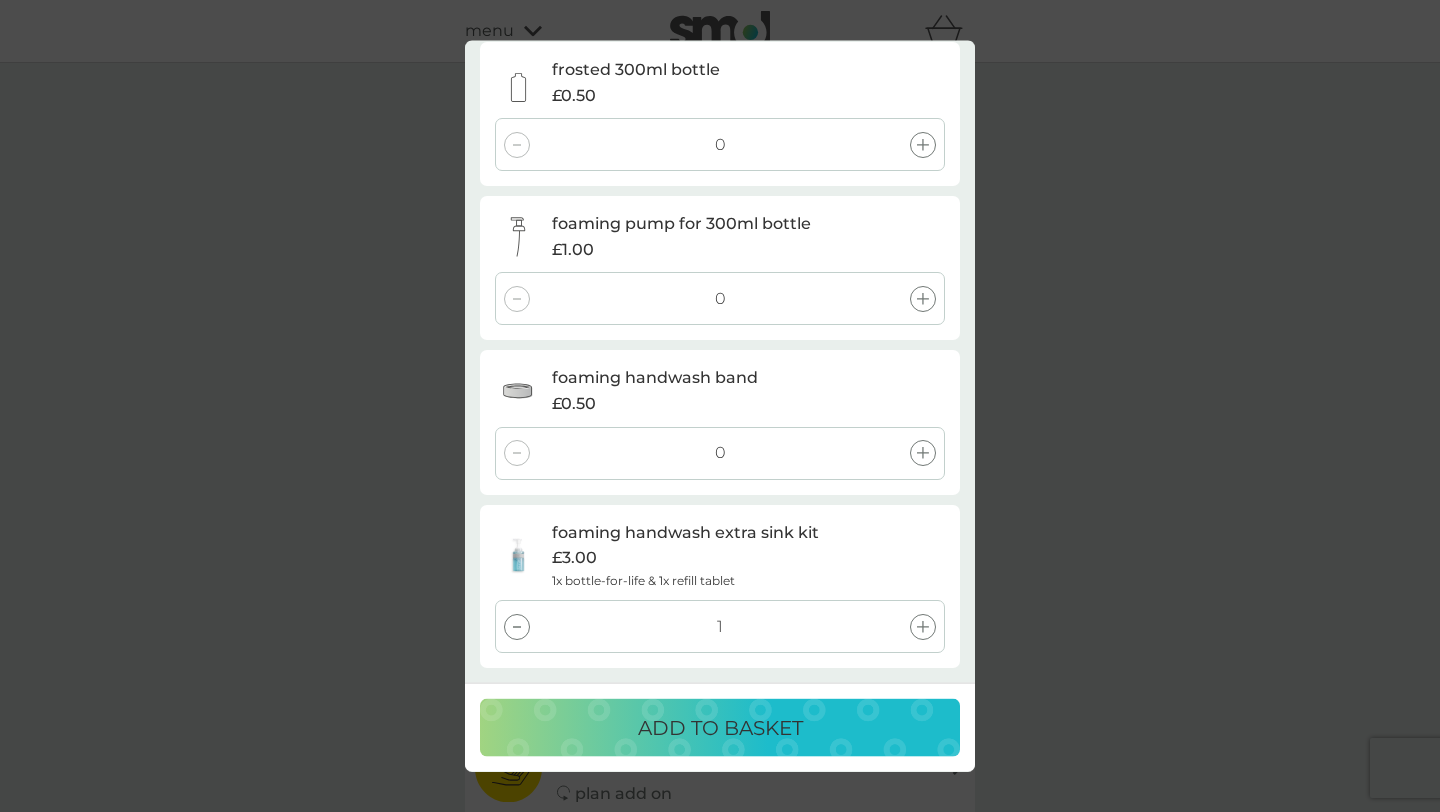 click 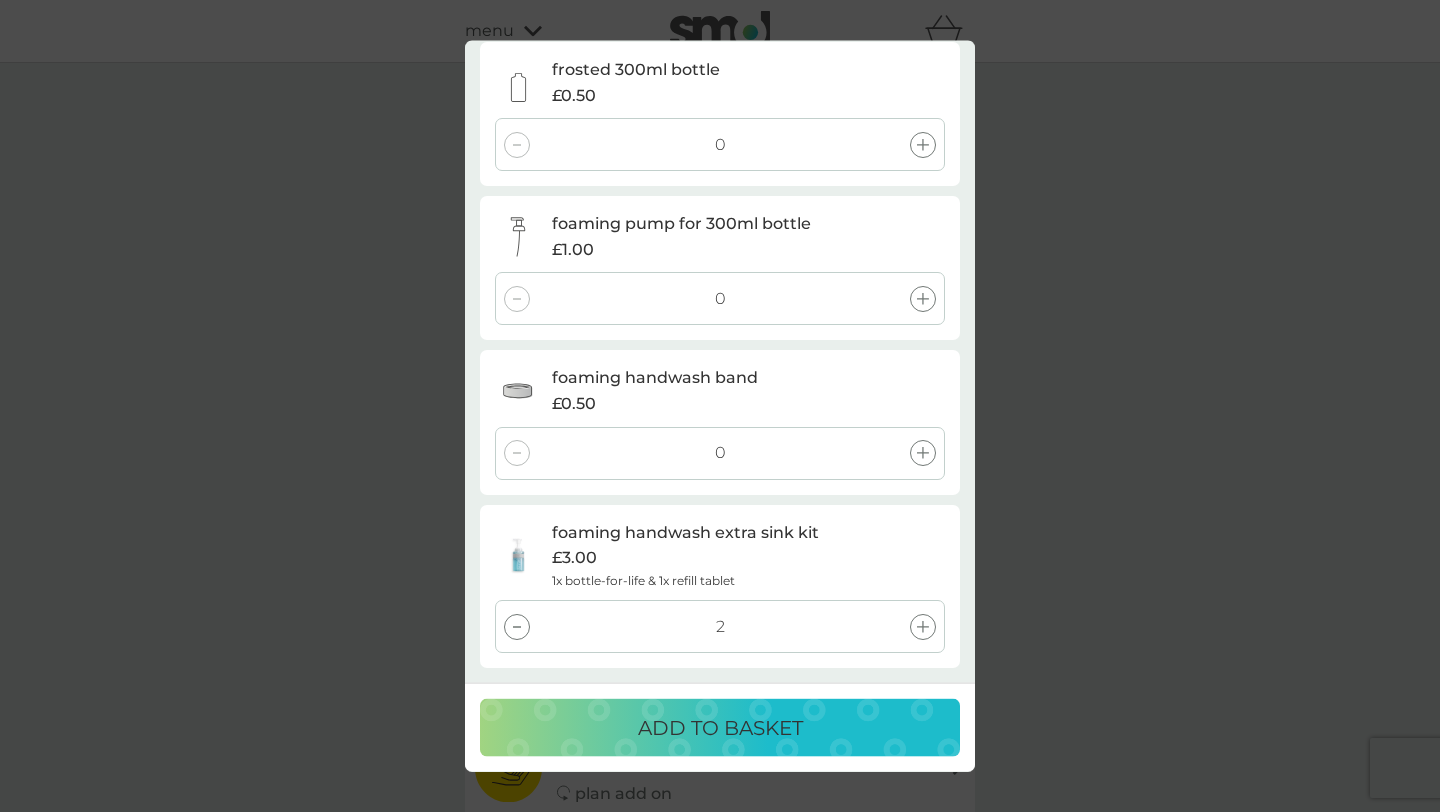 click on "ADD TO BASKET" at bounding box center [720, 727] 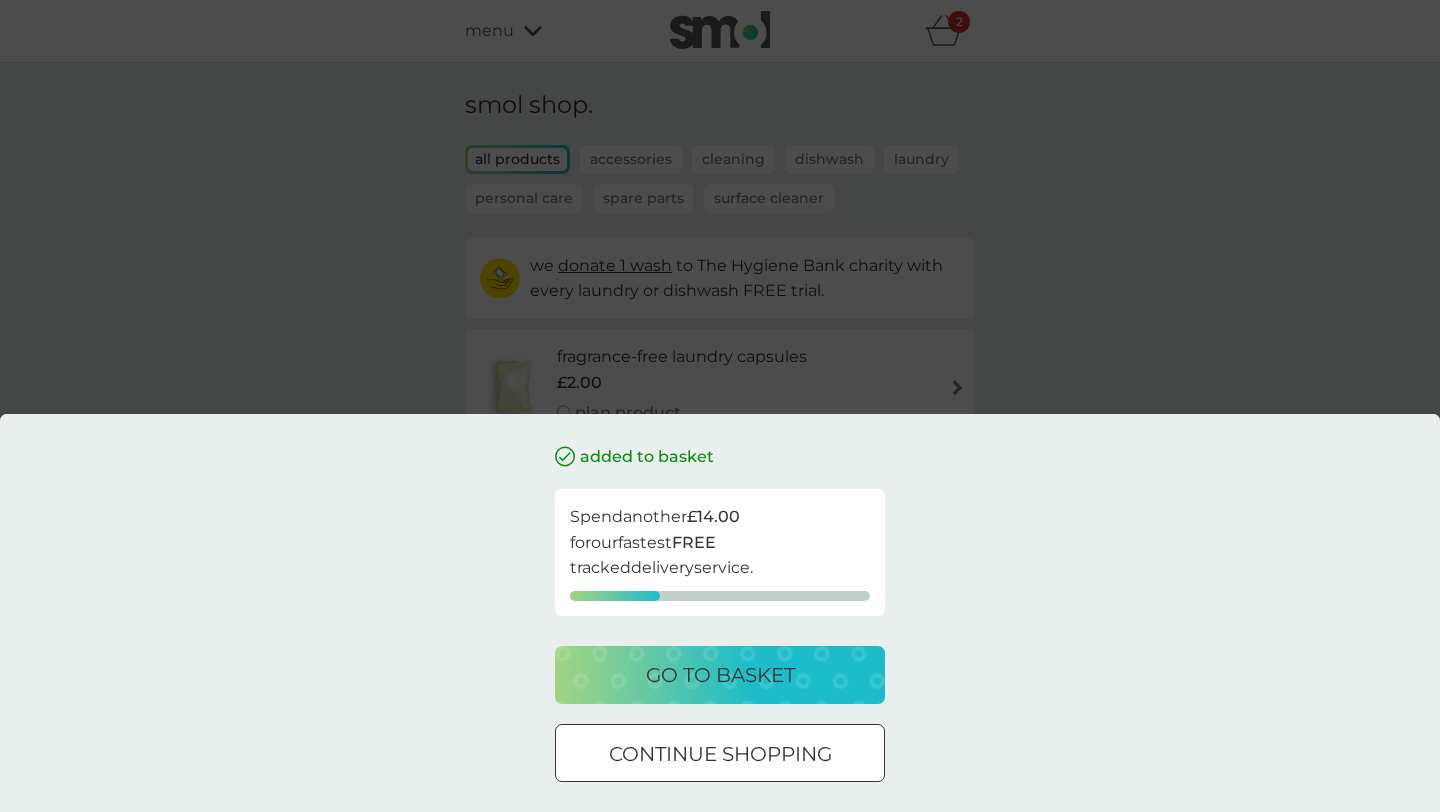click on "go to basket" at bounding box center [720, 675] 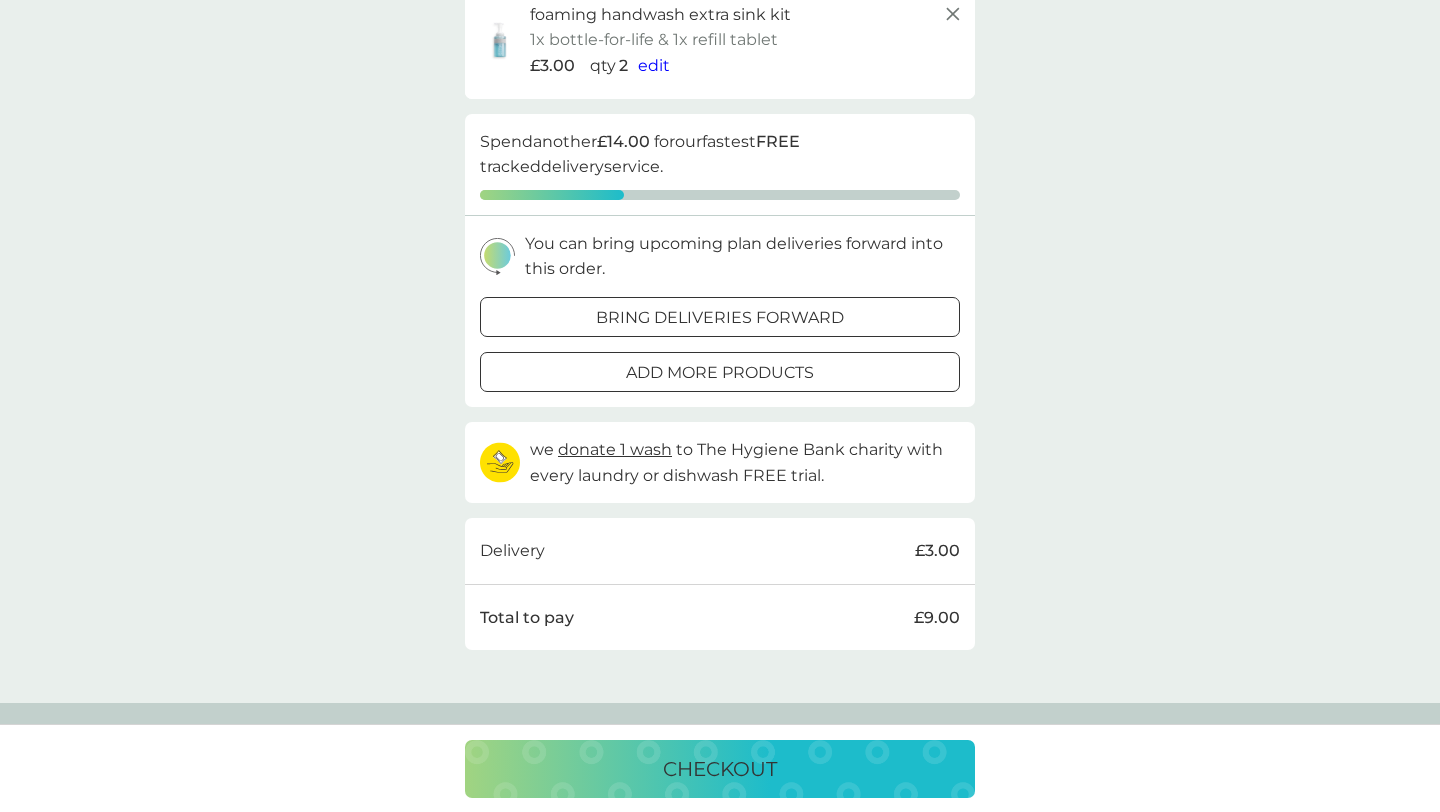 scroll, scrollTop: 0, scrollLeft: 0, axis: both 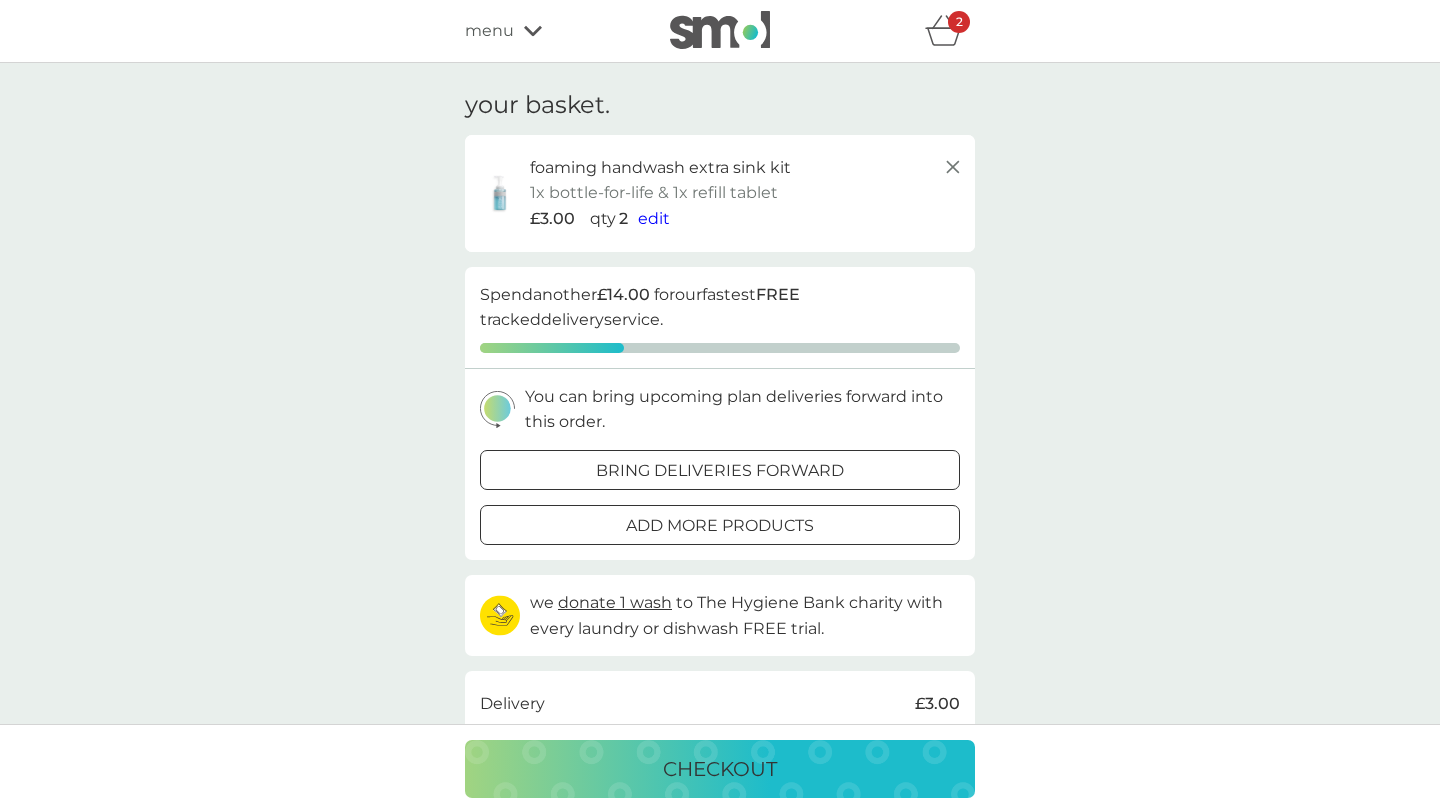 click on "bring deliveries forward" at bounding box center [720, 471] 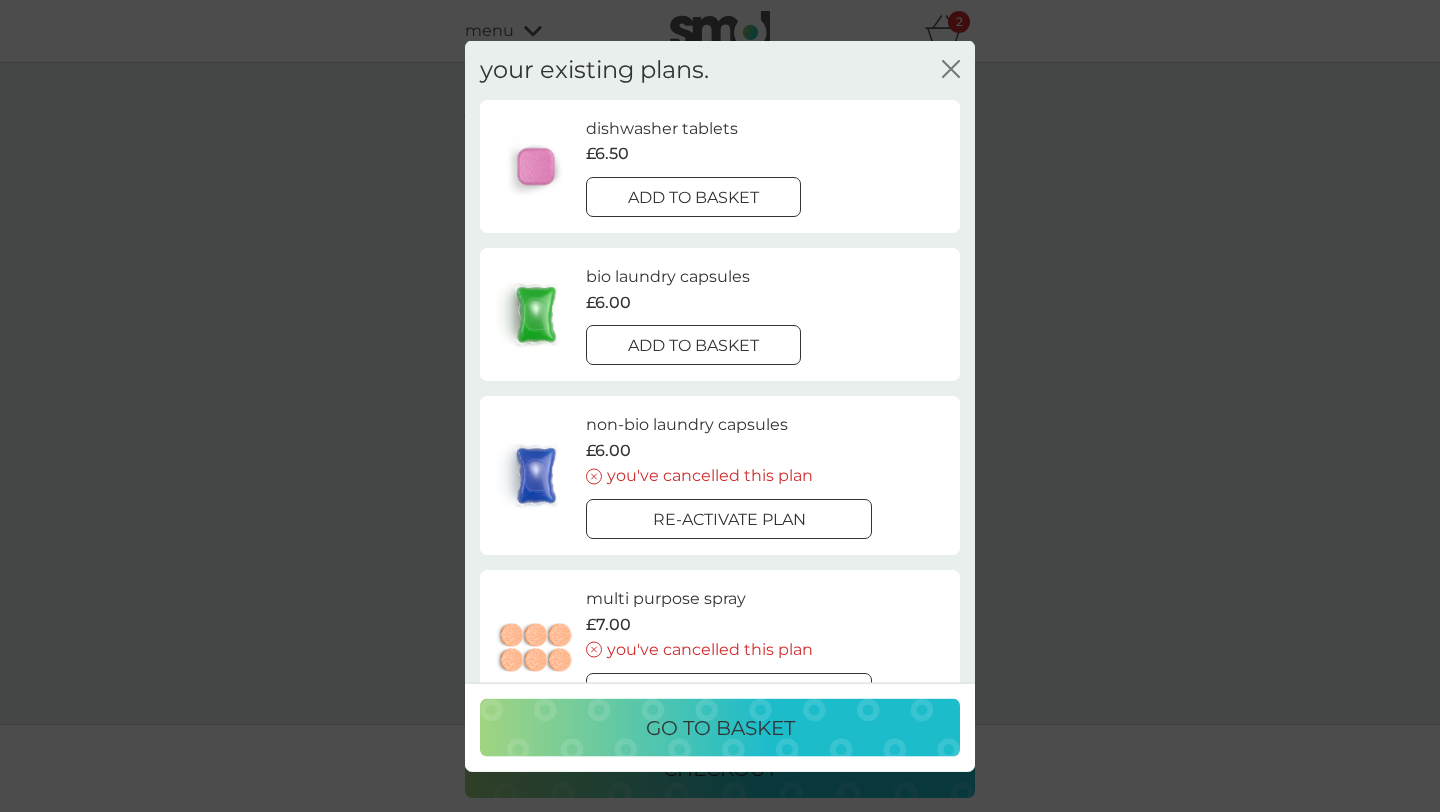 click on "go to basket" at bounding box center [720, 727] 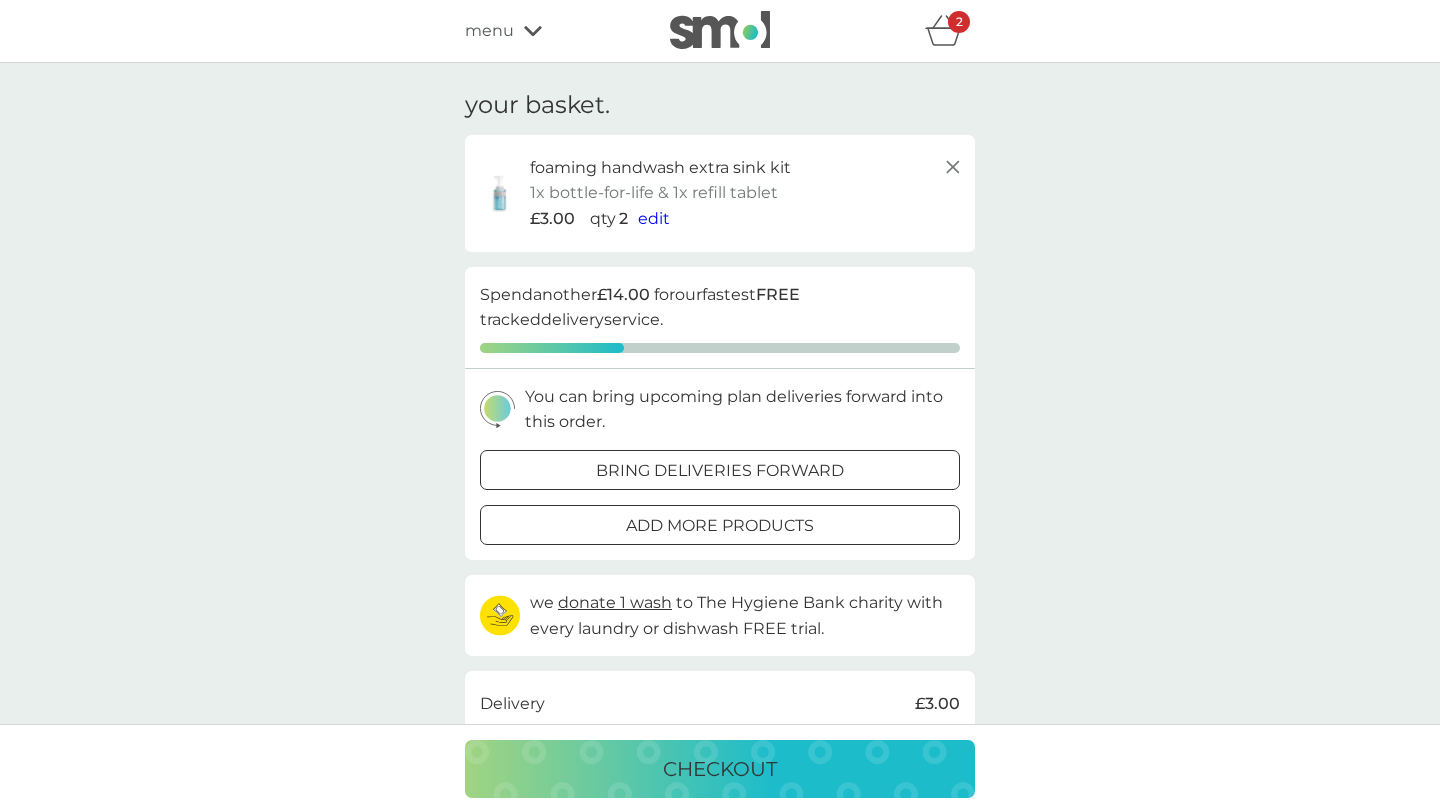 click on "bring deliveries forward" at bounding box center [720, 471] 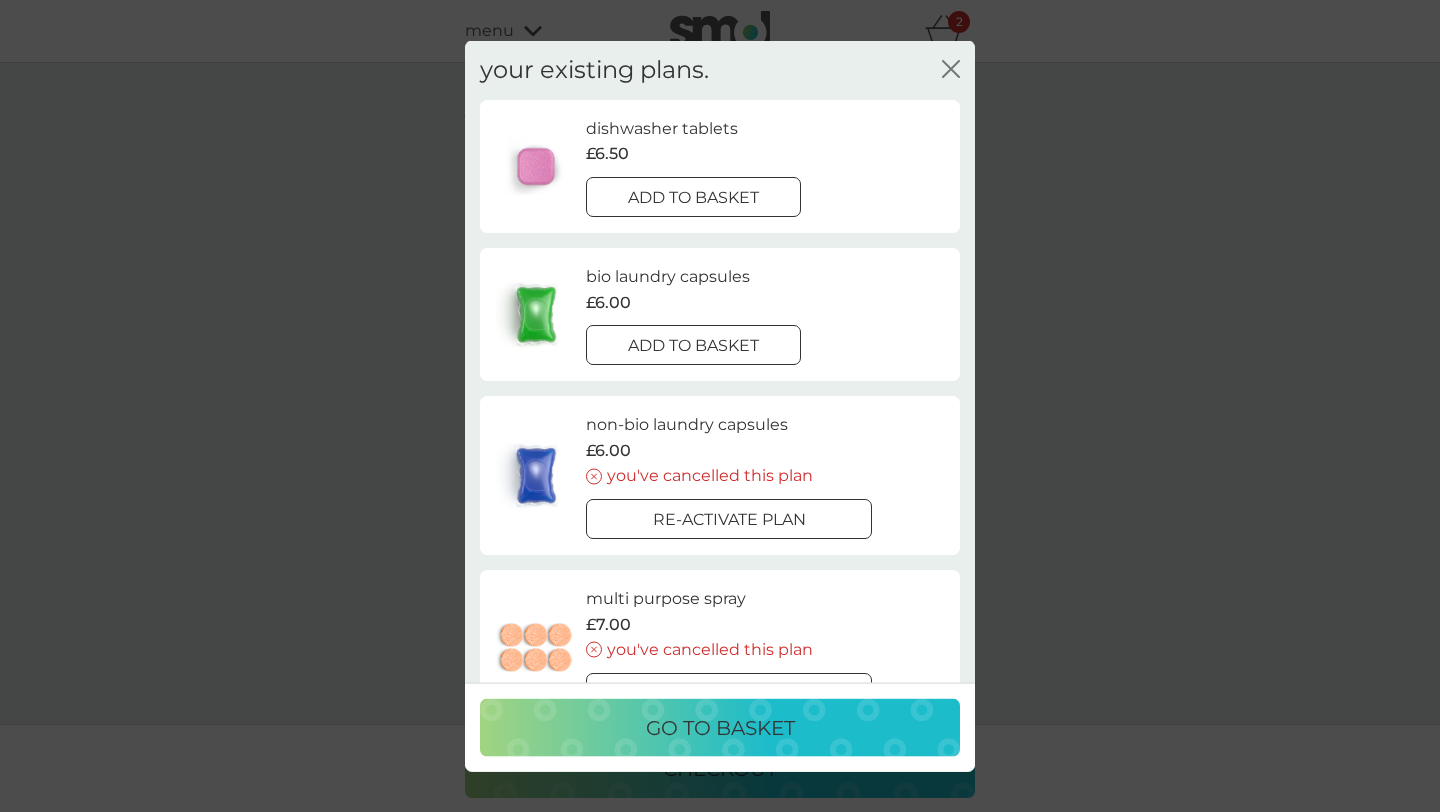 click on "add to basket" at bounding box center (693, 198) 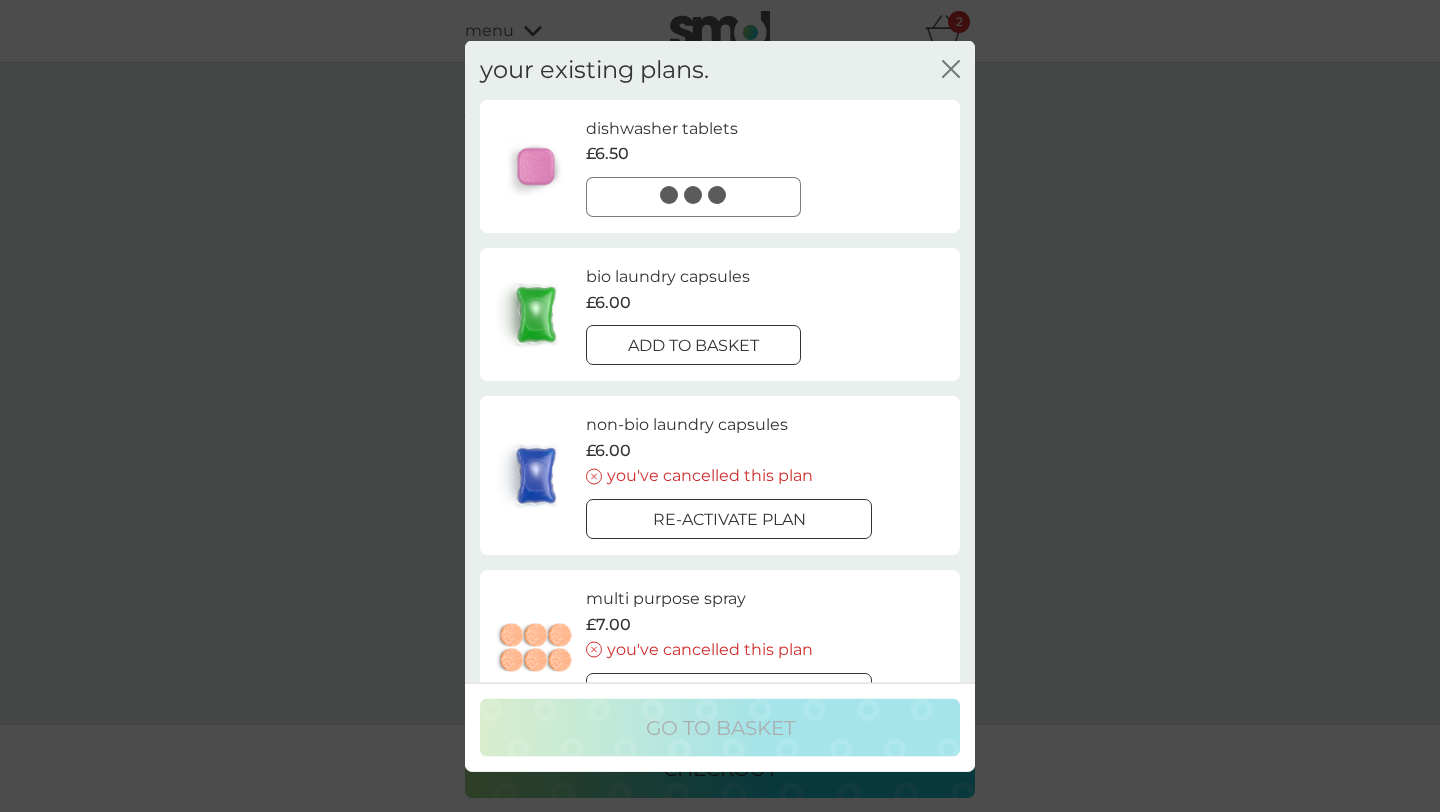 click on "add to basket" at bounding box center (693, 346) 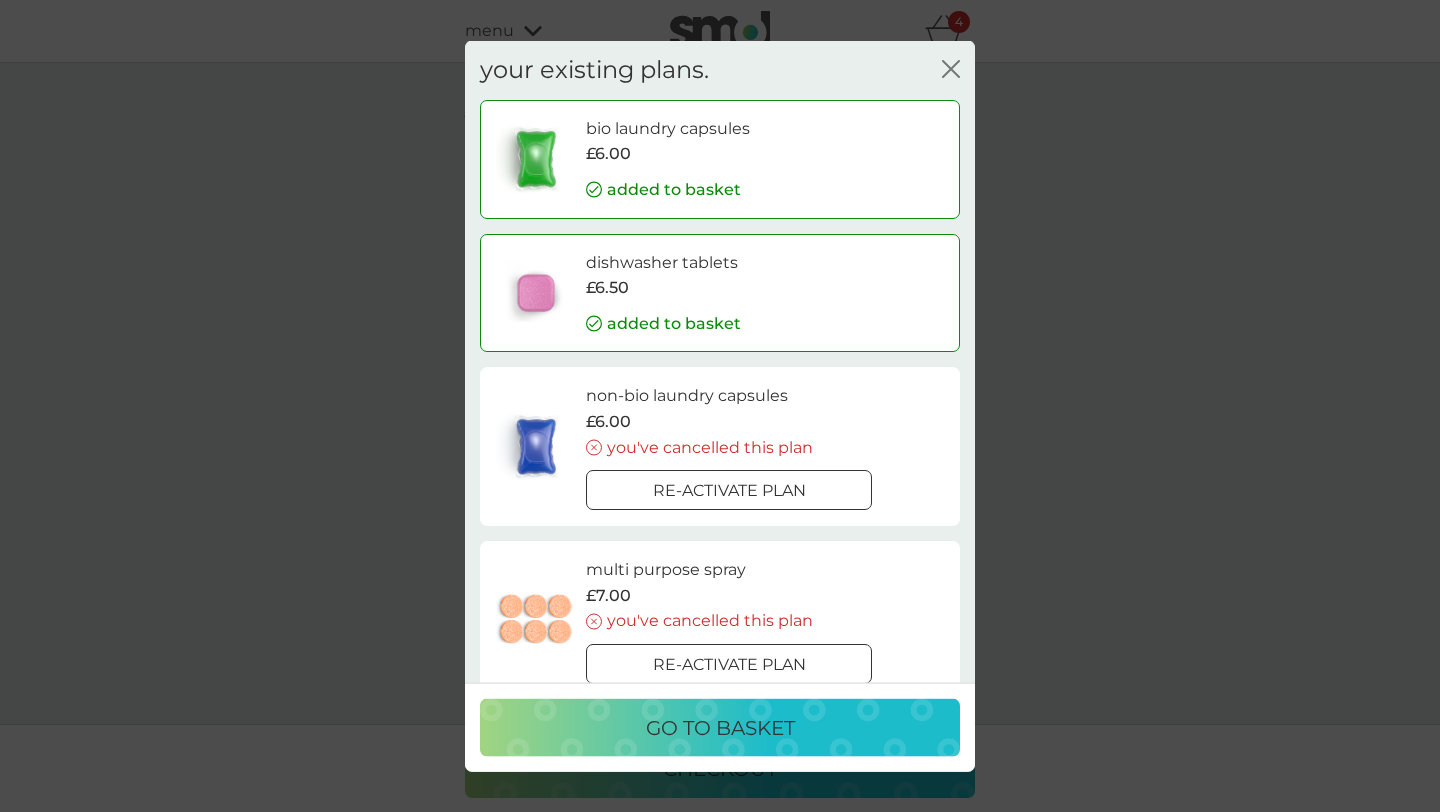 click on "go to basket" at bounding box center (720, 727) 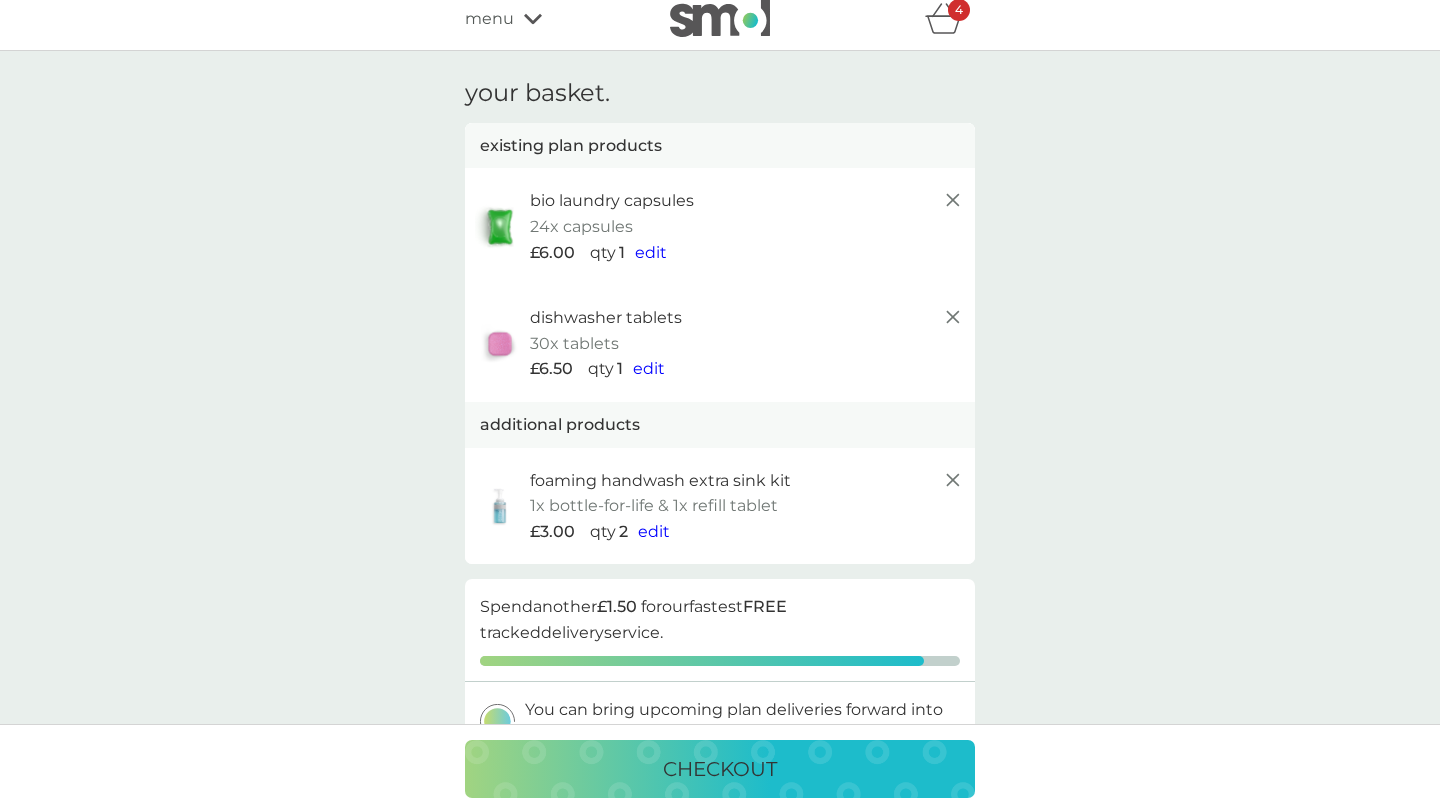 scroll, scrollTop: 0, scrollLeft: 0, axis: both 